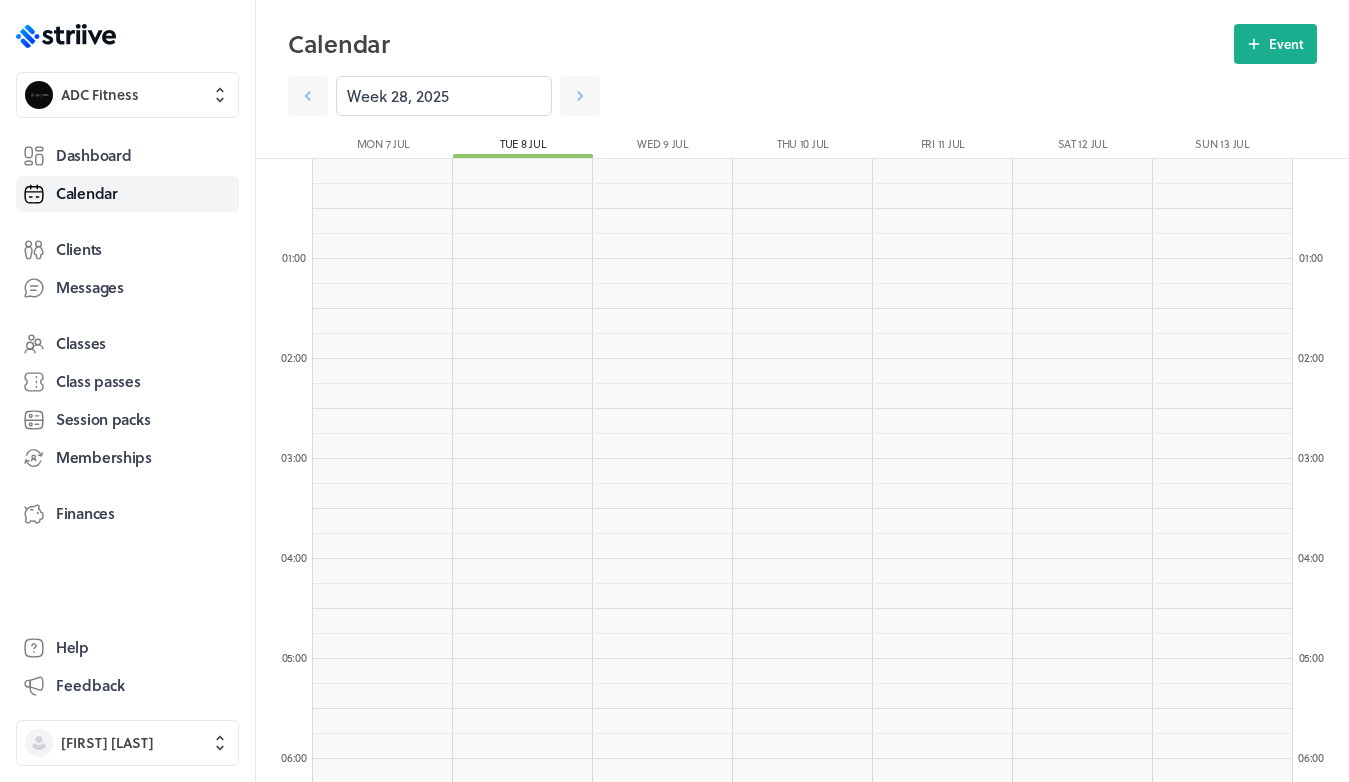 scroll, scrollTop: 923, scrollLeft: 0, axis: vertical 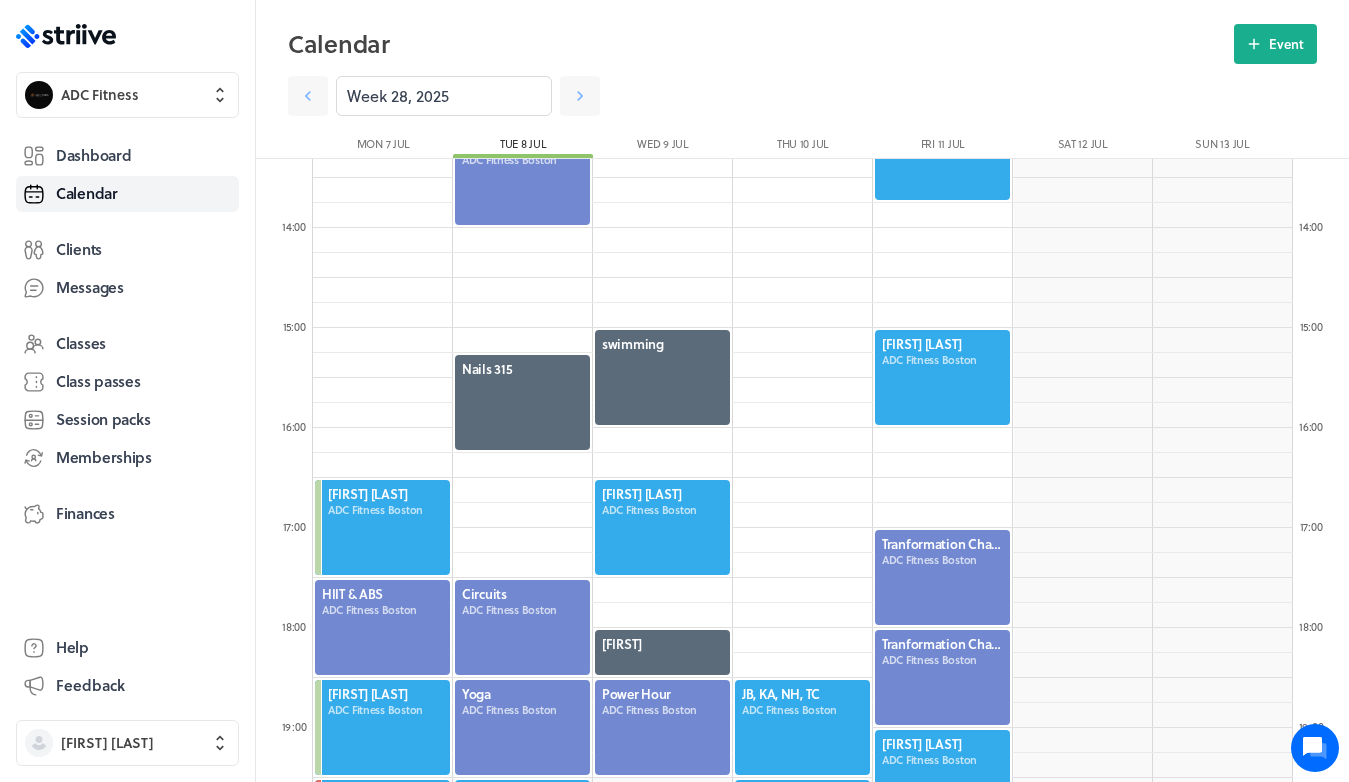 click at bounding box center (942, 577) 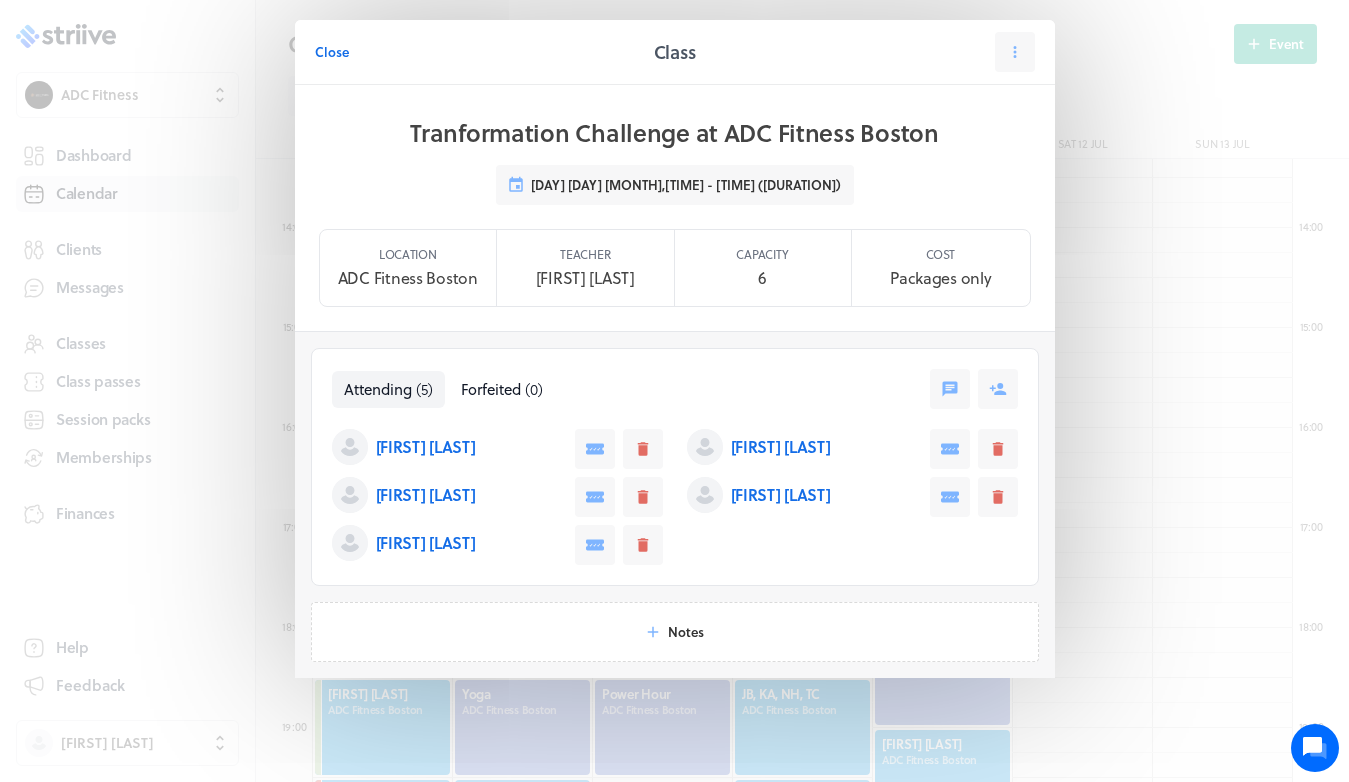 drag, startPoint x: 334, startPoint y: 50, endPoint x: 359, endPoint y: 46, distance: 25.317978 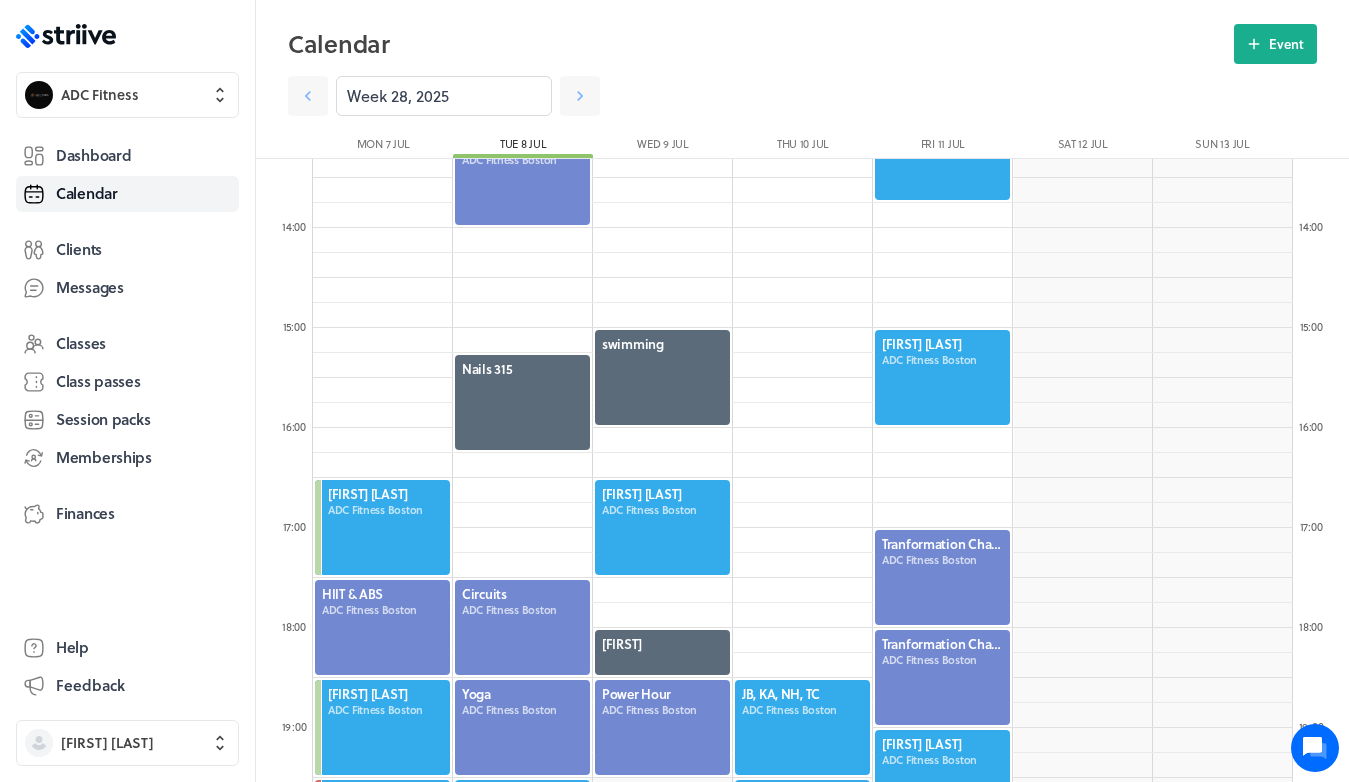 click at bounding box center [942, 677] 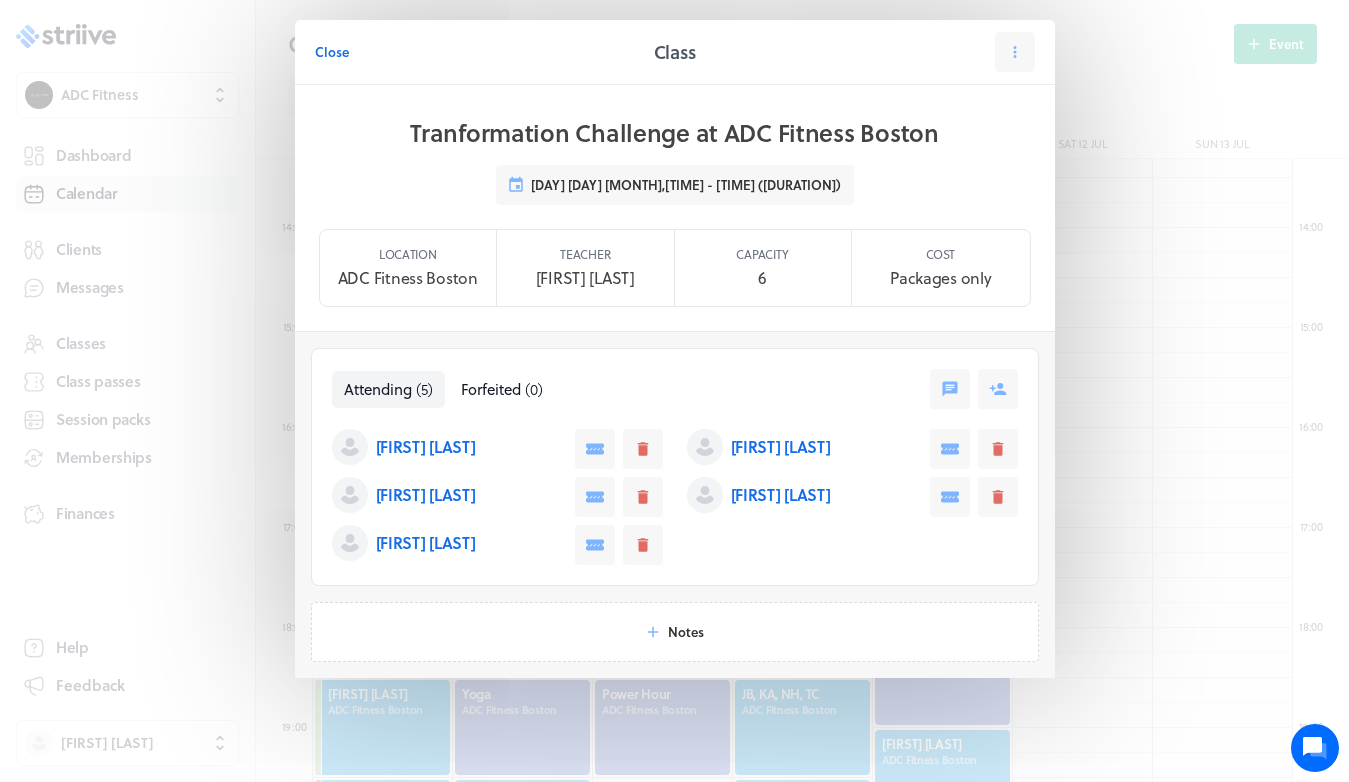 click on "[FIRST] [LAST]" at bounding box center [426, 447] 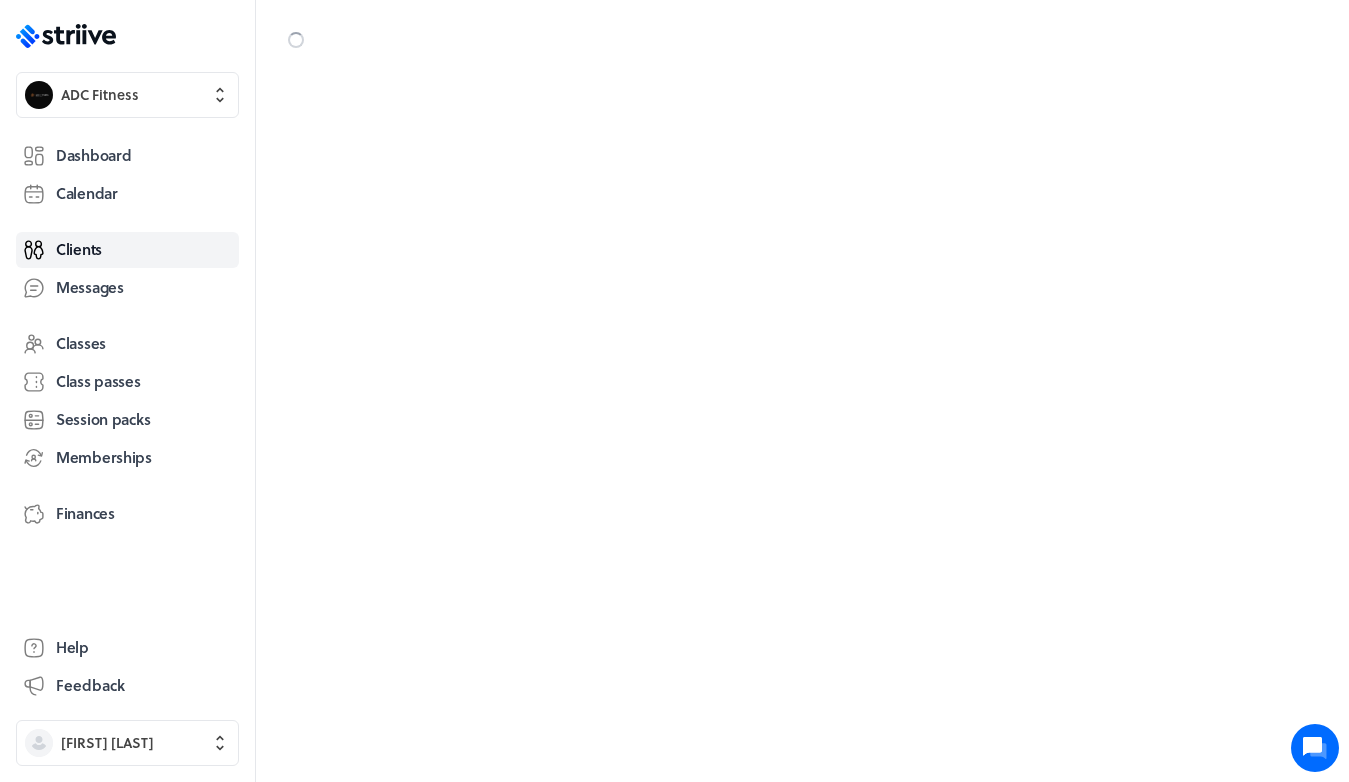 scroll, scrollTop: 0, scrollLeft: 0, axis: both 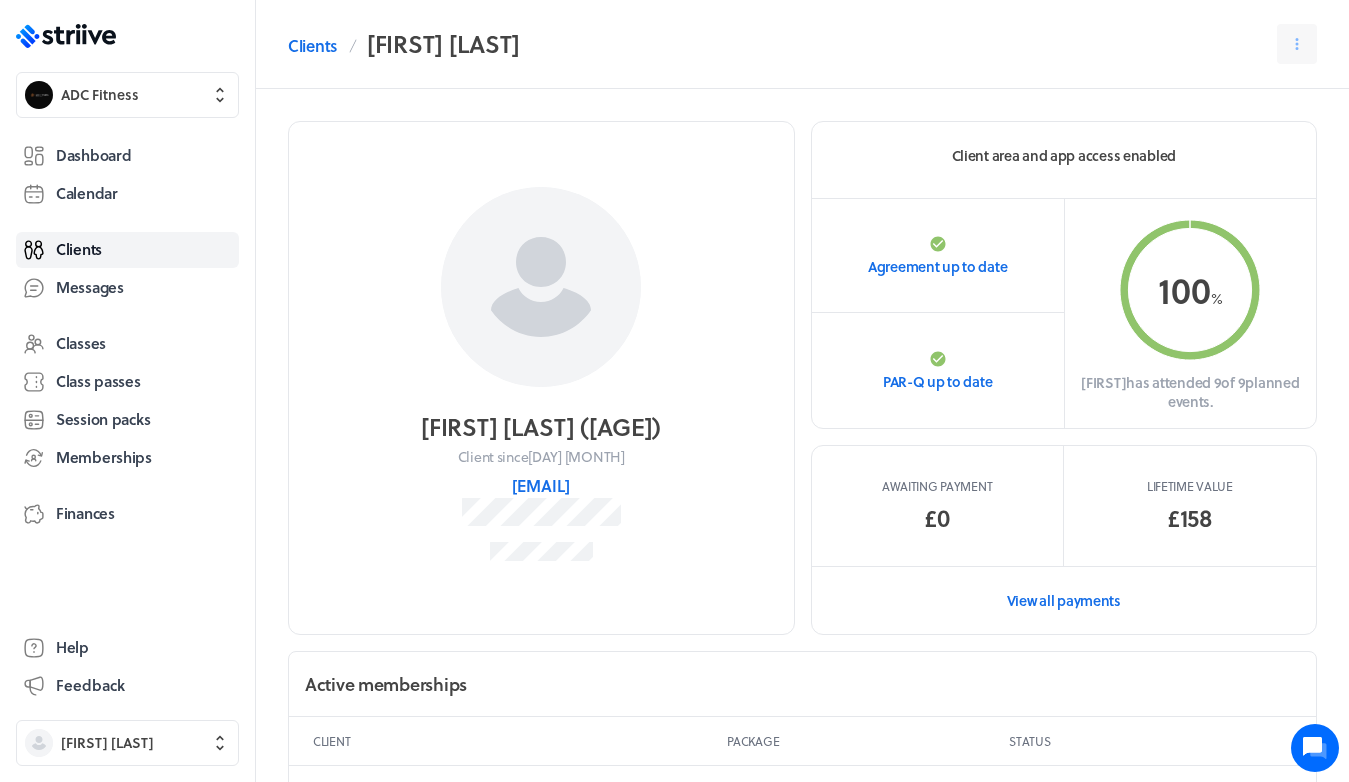 drag, startPoint x: 647, startPoint y: 478, endPoint x: 438, endPoint y: 486, distance: 209.15306 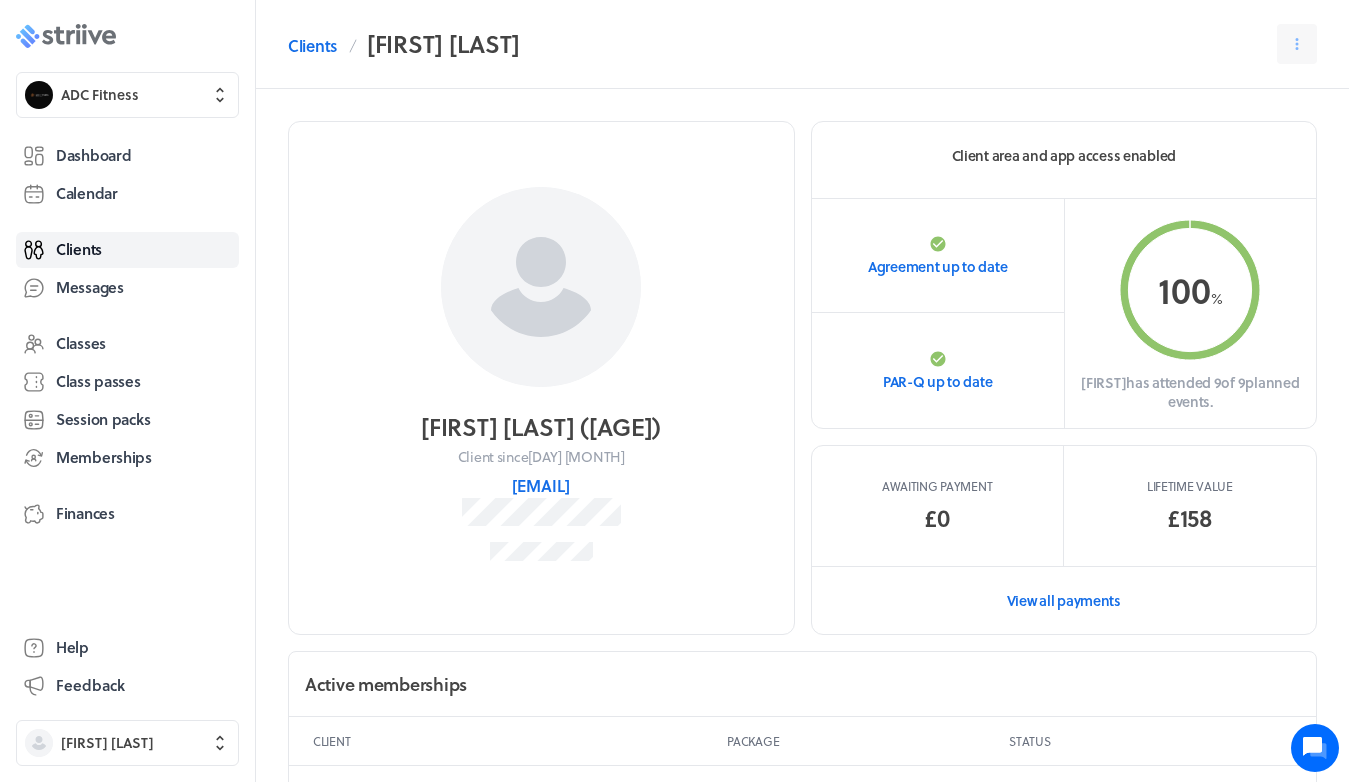 click at bounding box center (78, 37) 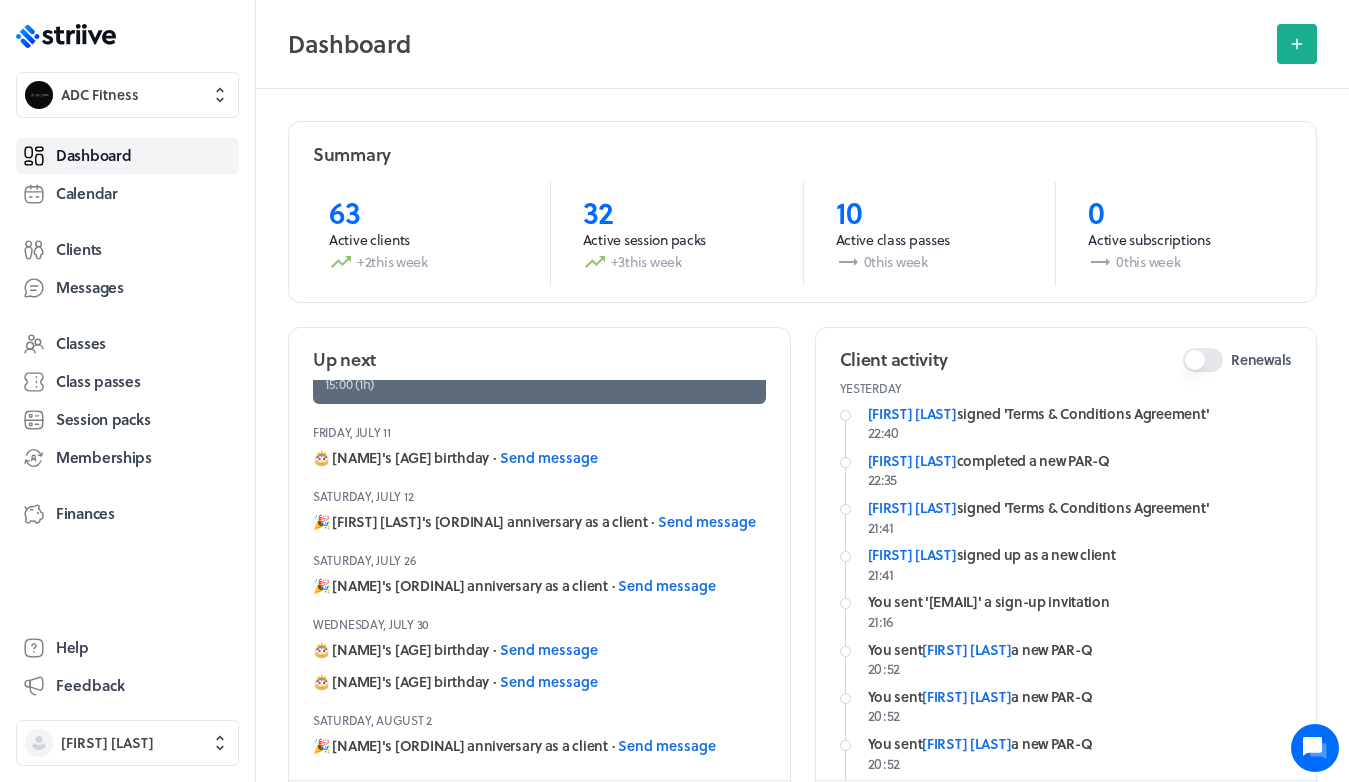 scroll, scrollTop: 788, scrollLeft: 0, axis: vertical 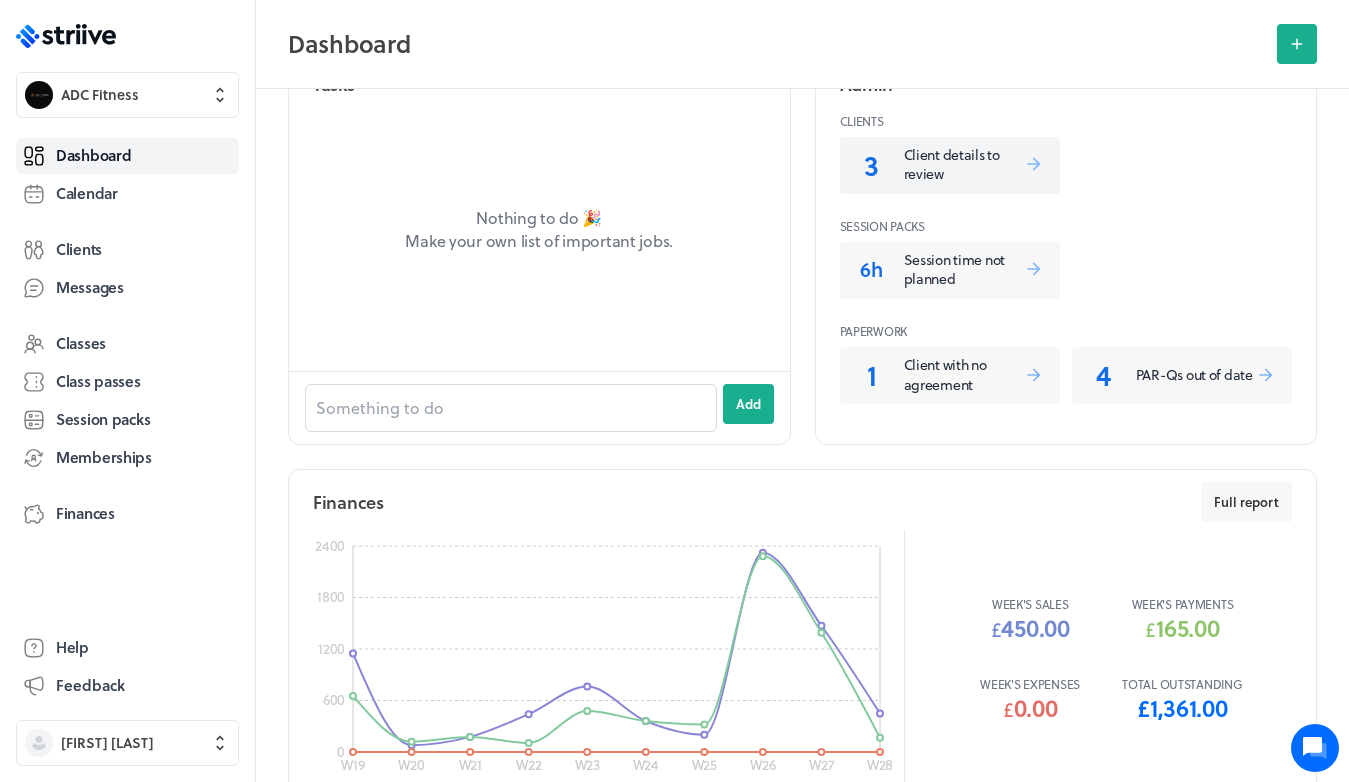 click on "Client details to review" at bounding box center [964, 164] 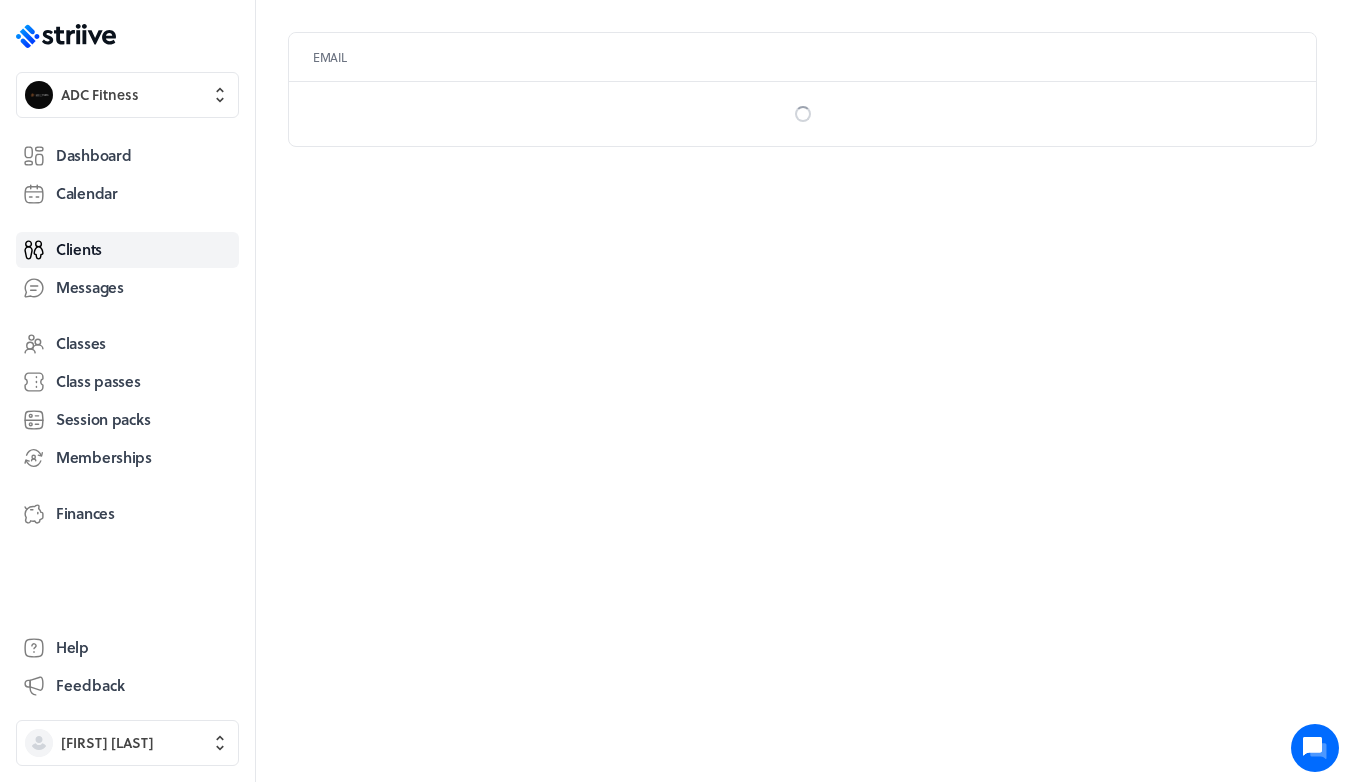 scroll, scrollTop: 0, scrollLeft: 0, axis: both 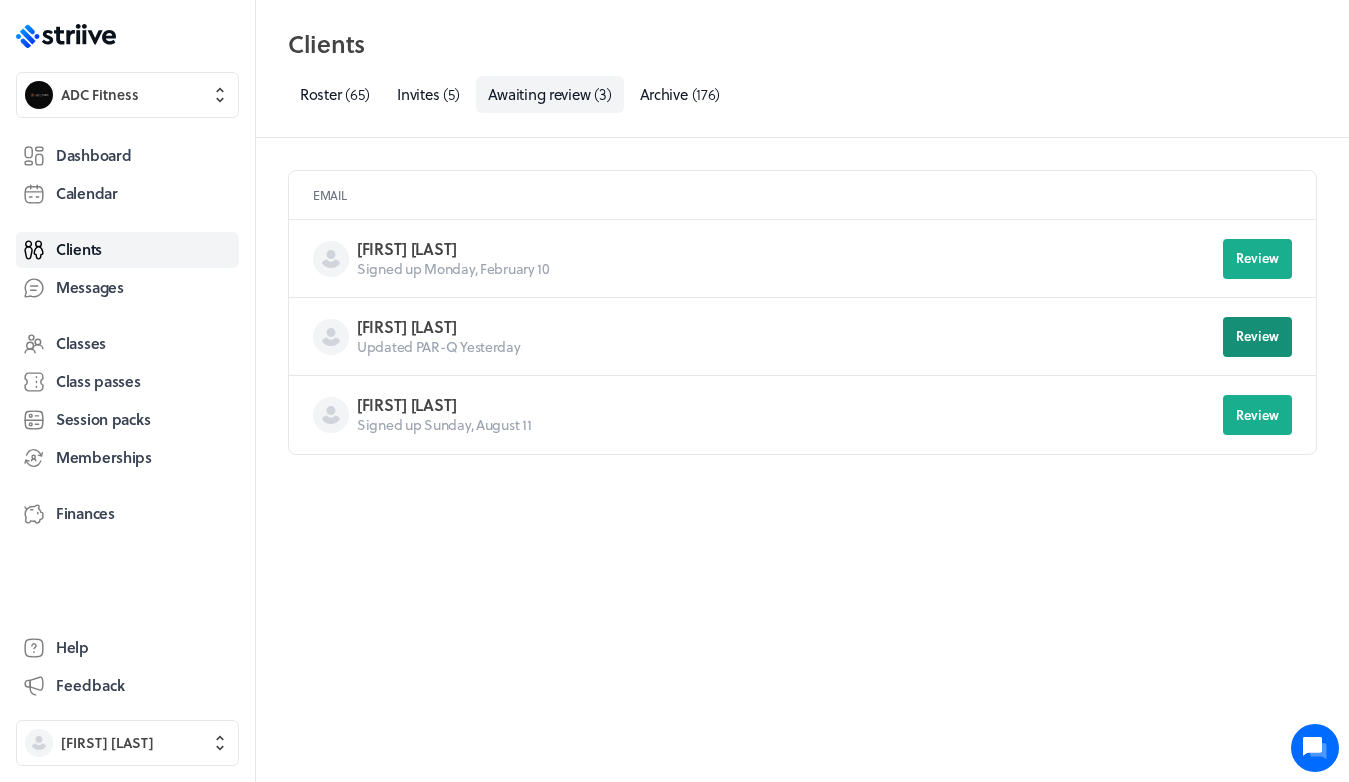 click on "Review" at bounding box center [1257, 258] 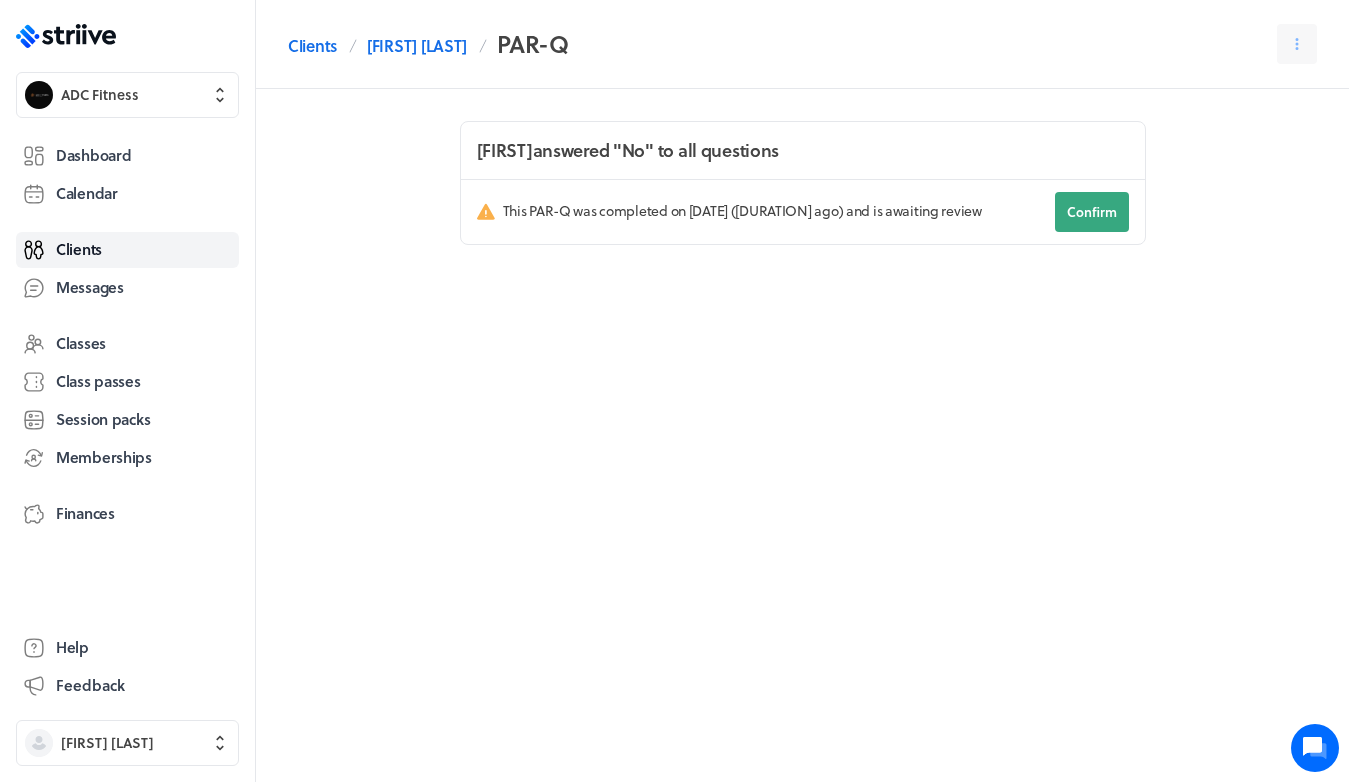 click on "Confirm" at bounding box center [1092, 212] 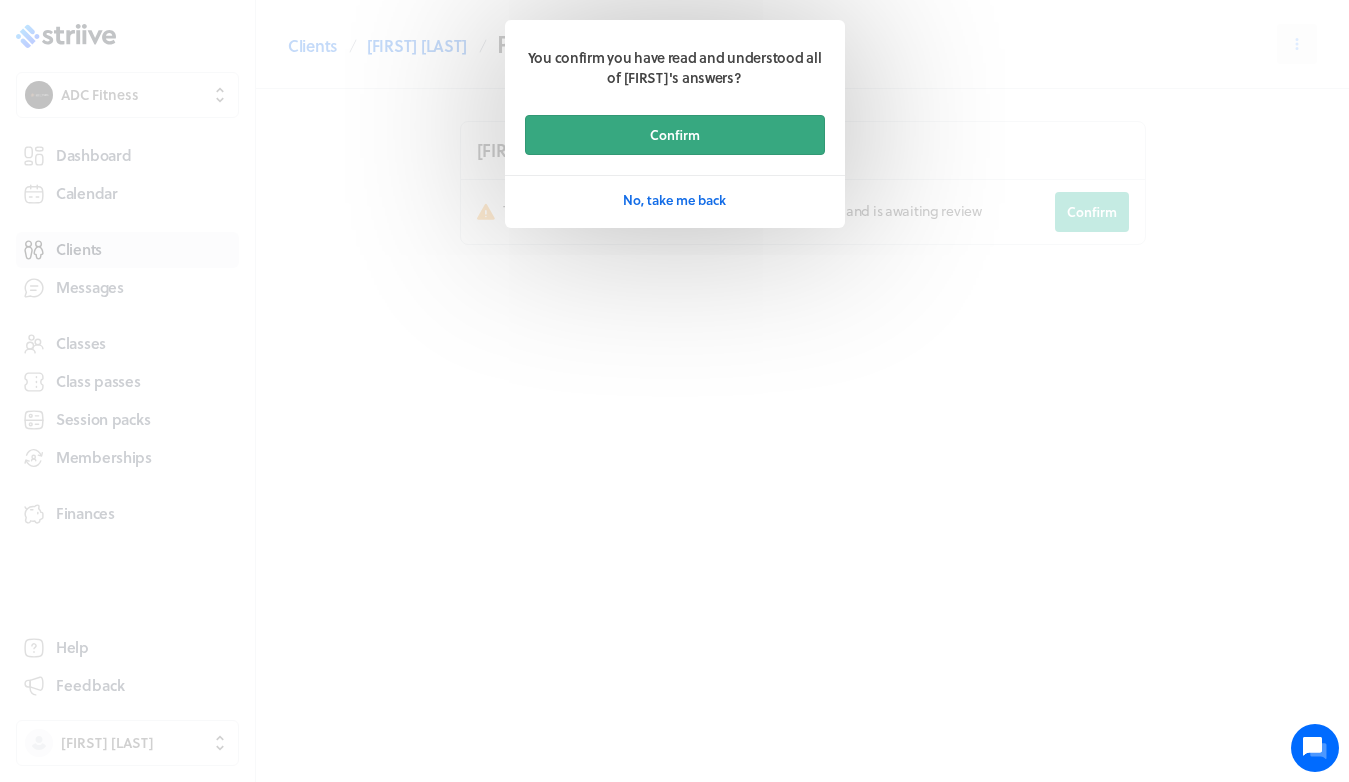 click on "Confirm" at bounding box center (675, 135) 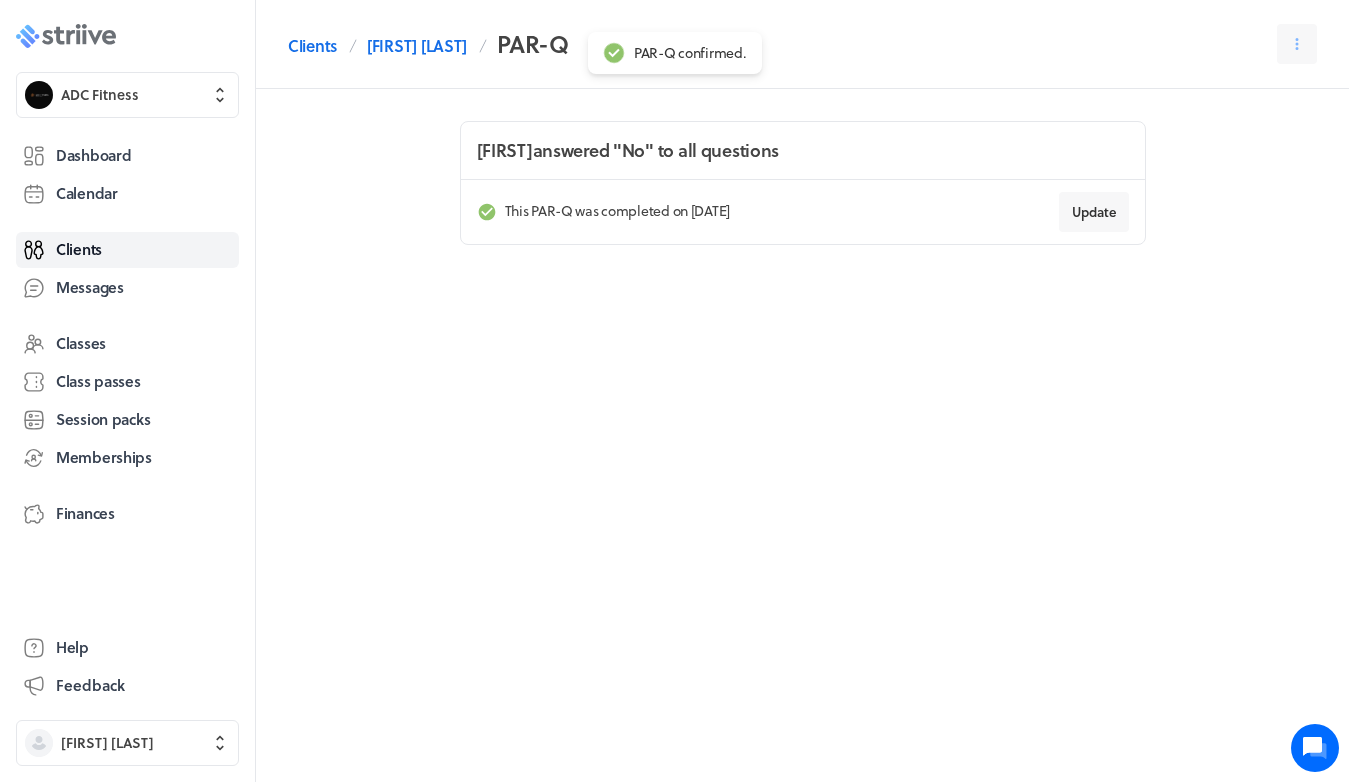 click on ".st0{fill:#006BFF;}
.st1{fill:#0A121C;}
.st2{fill:url(#SVGID_1_);}
.st3{fill:url(#SVGID_2_);}
.st4{fill:url(#SVGID_3_);}
.st5{fill:url(#SVGID_4_);}
.st6{fill:url(#SVGID_5_);}
.st7{fill:#FFFFFF;}
.st8{fill:url(#SVGID_6_);}
.st9{fill:url(#SVGID_7_);}
.st10{fill:url(#SVGID_8_);}
.st11{fill:url(#SVGID_9_);}
.st12{fill:url(#SVGID_10_);}
.st13{fill:url(#SVGID_11_);}" at bounding box center (66, 36) 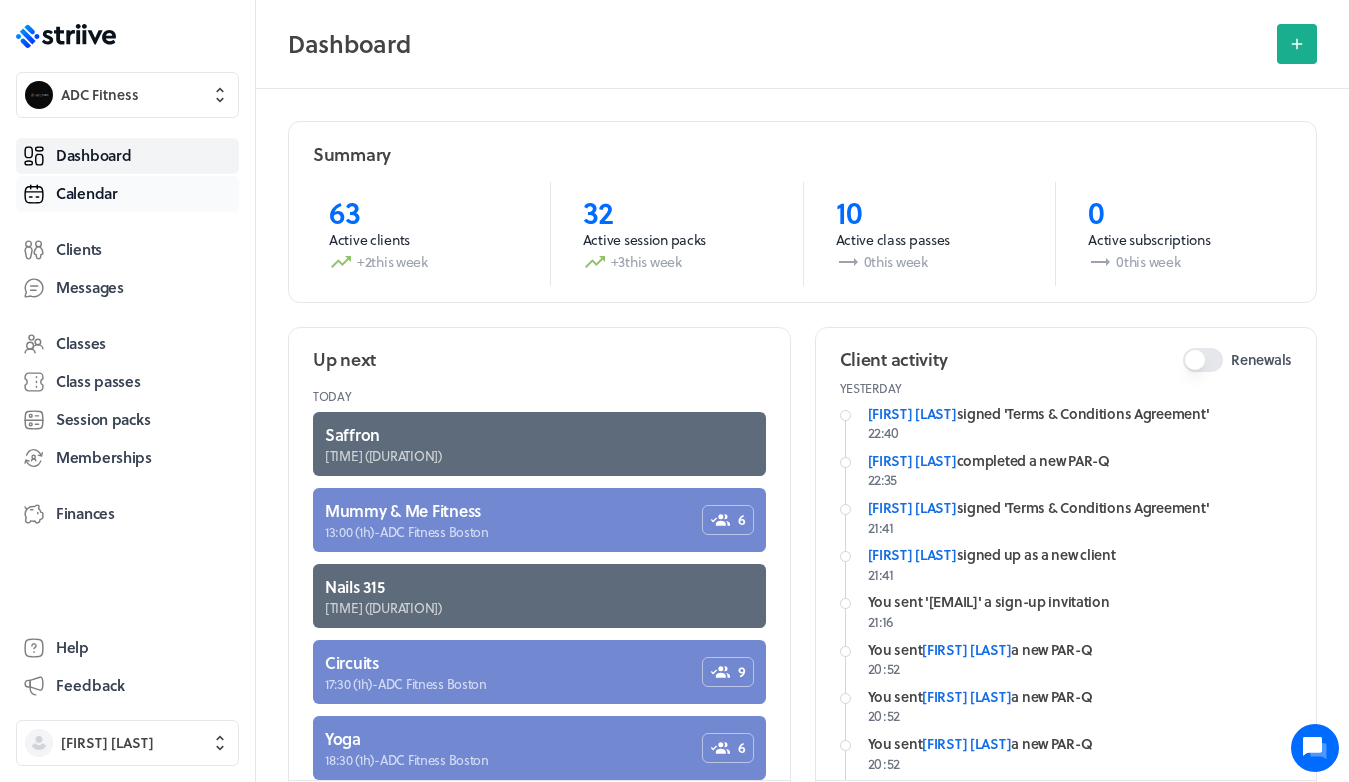 click on "Calendar" at bounding box center [87, 193] 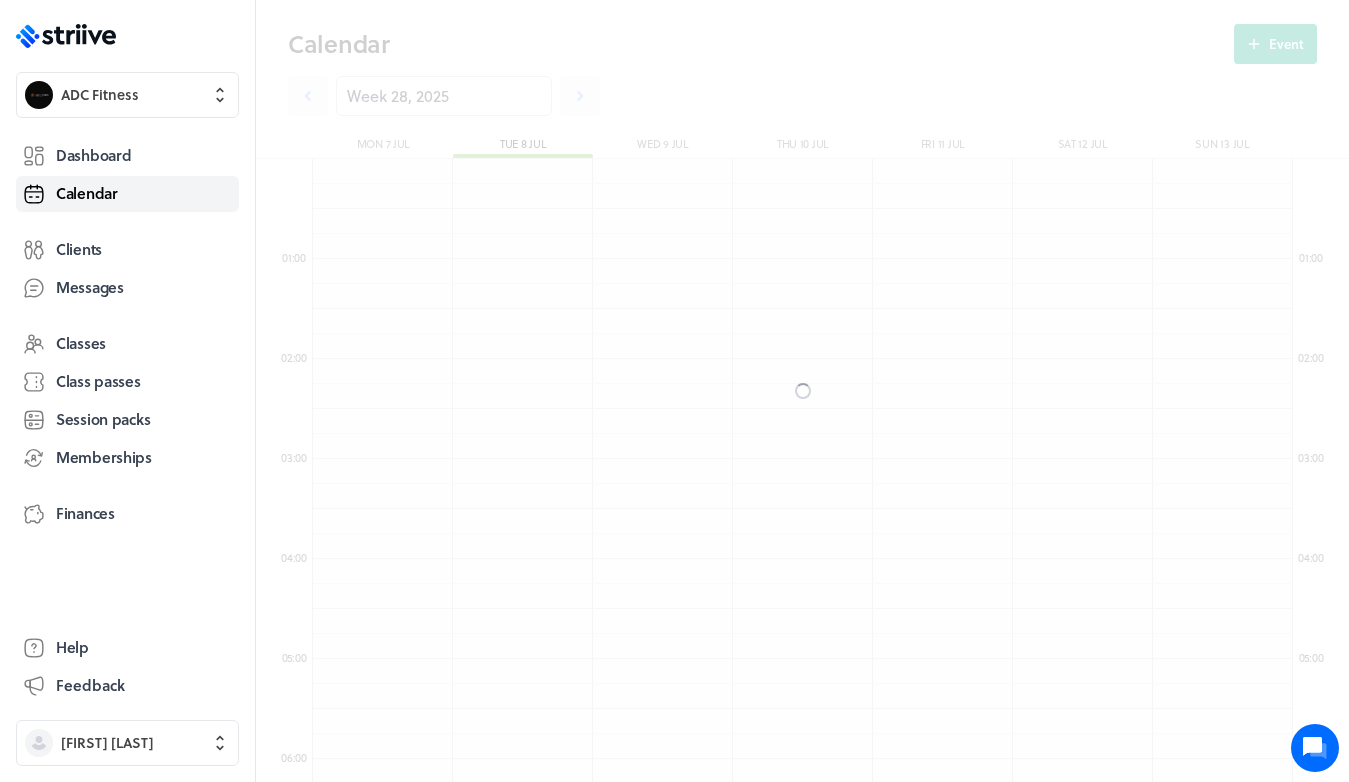 scroll, scrollTop: 850, scrollLeft: 0, axis: vertical 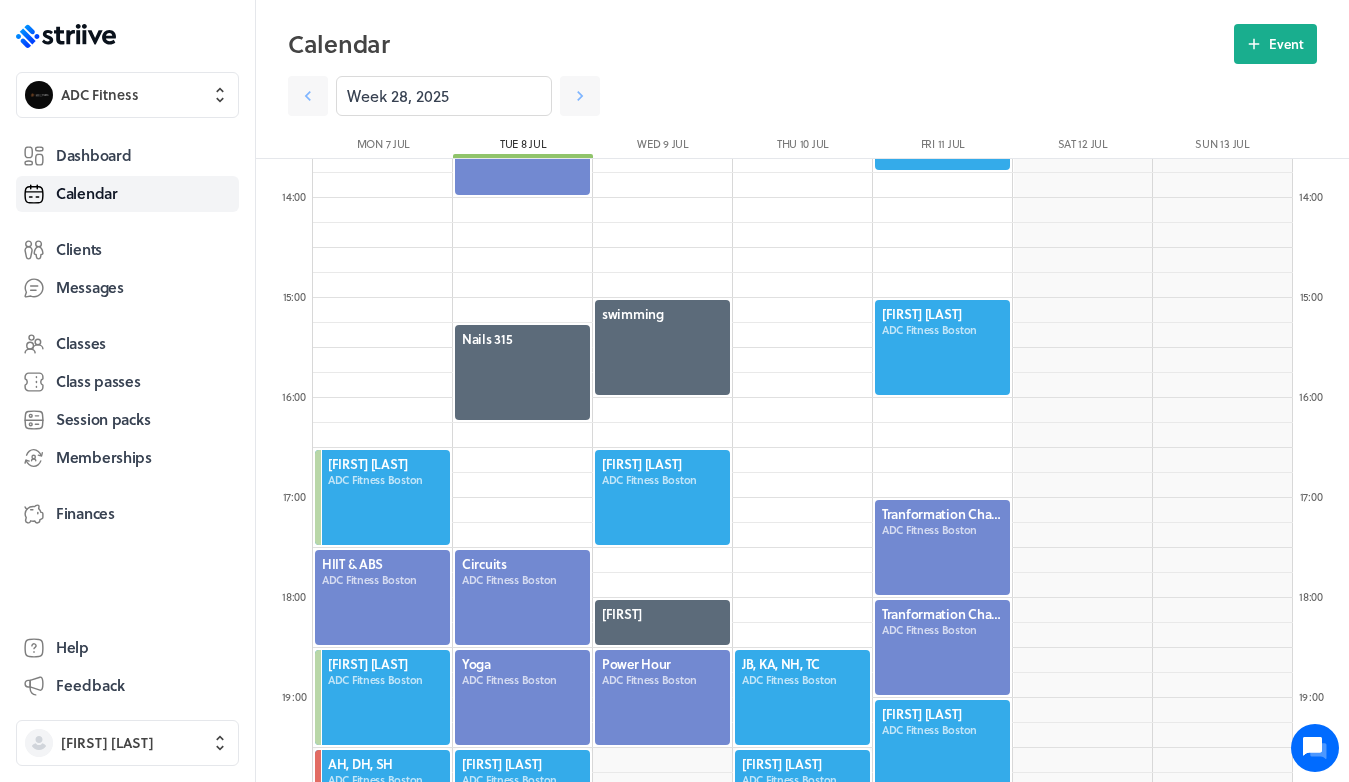 click at bounding box center [942, 547] 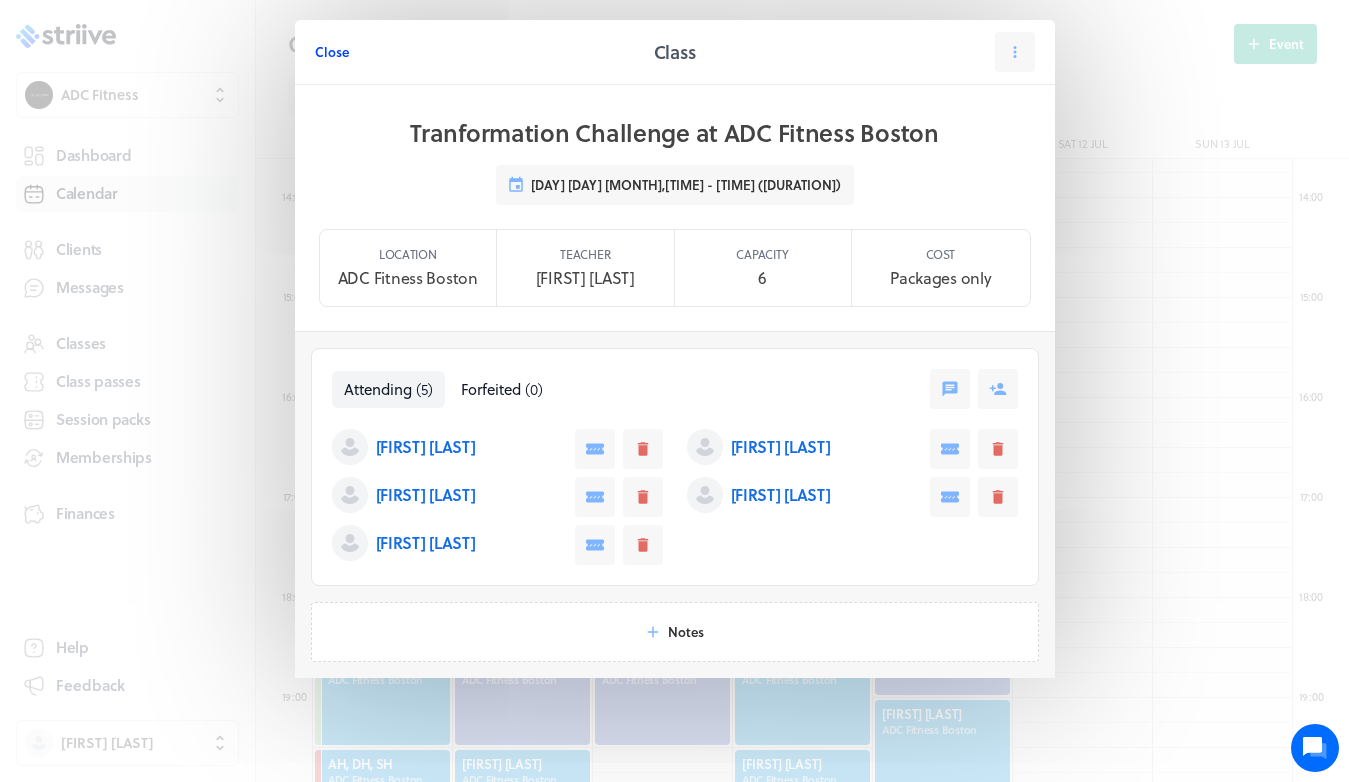 click on "Close" at bounding box center [332, 52] 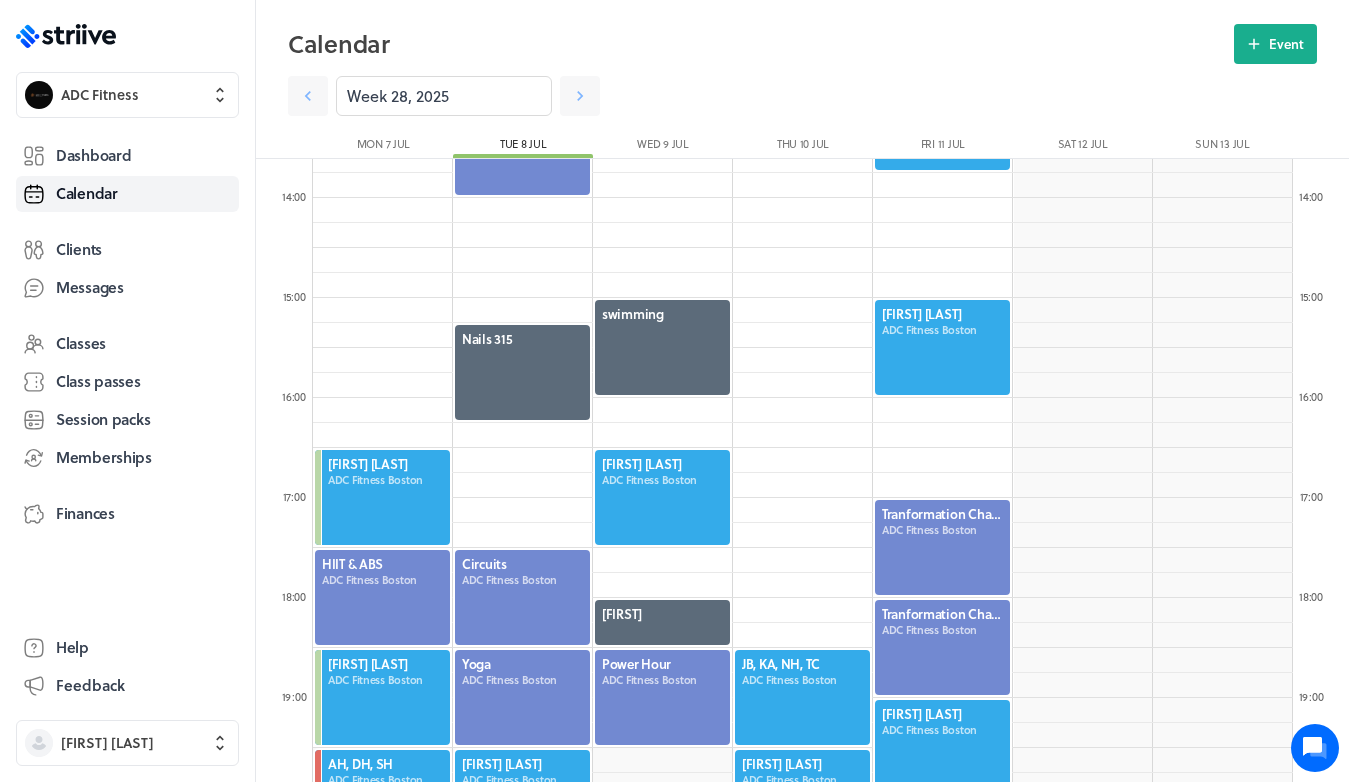 click at bounding box center (942, 647) 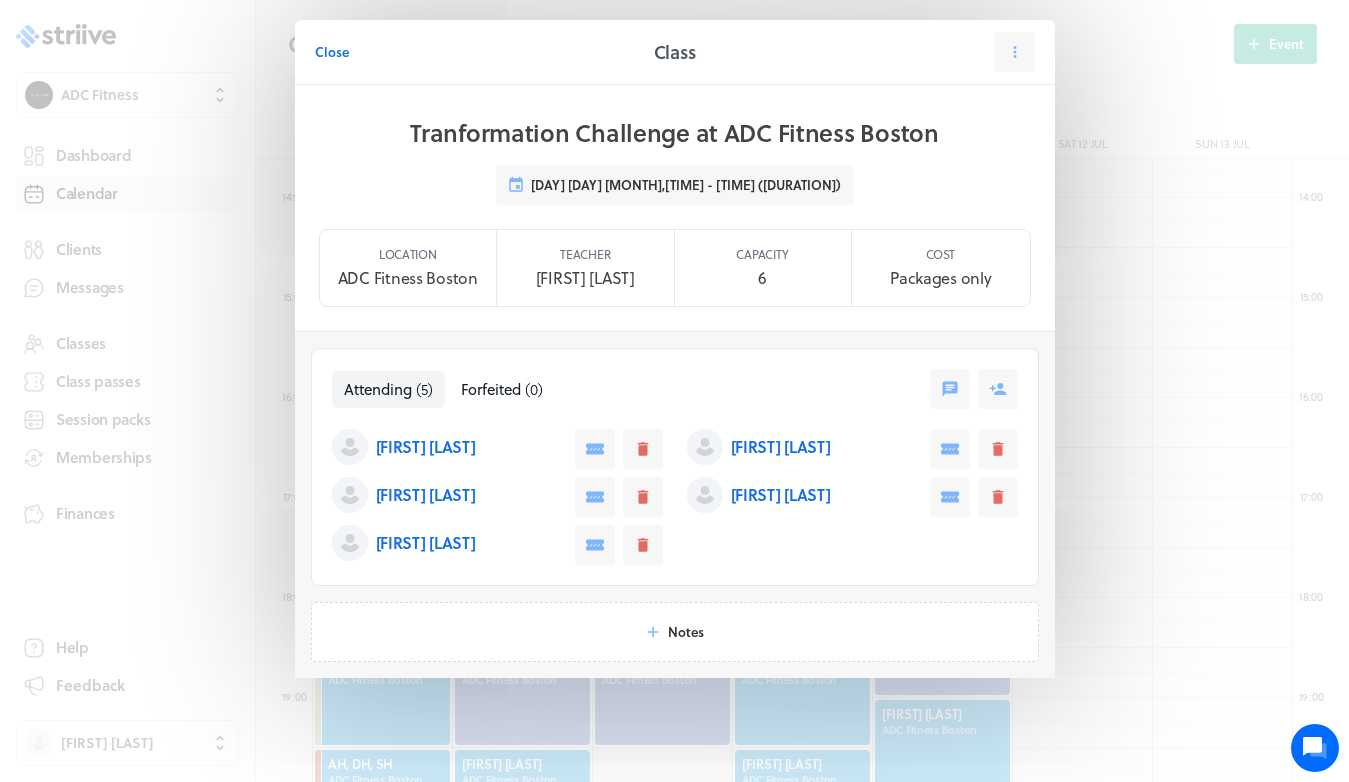 click on "[FIRST] [LAST]" at bounding box center [426, 447] 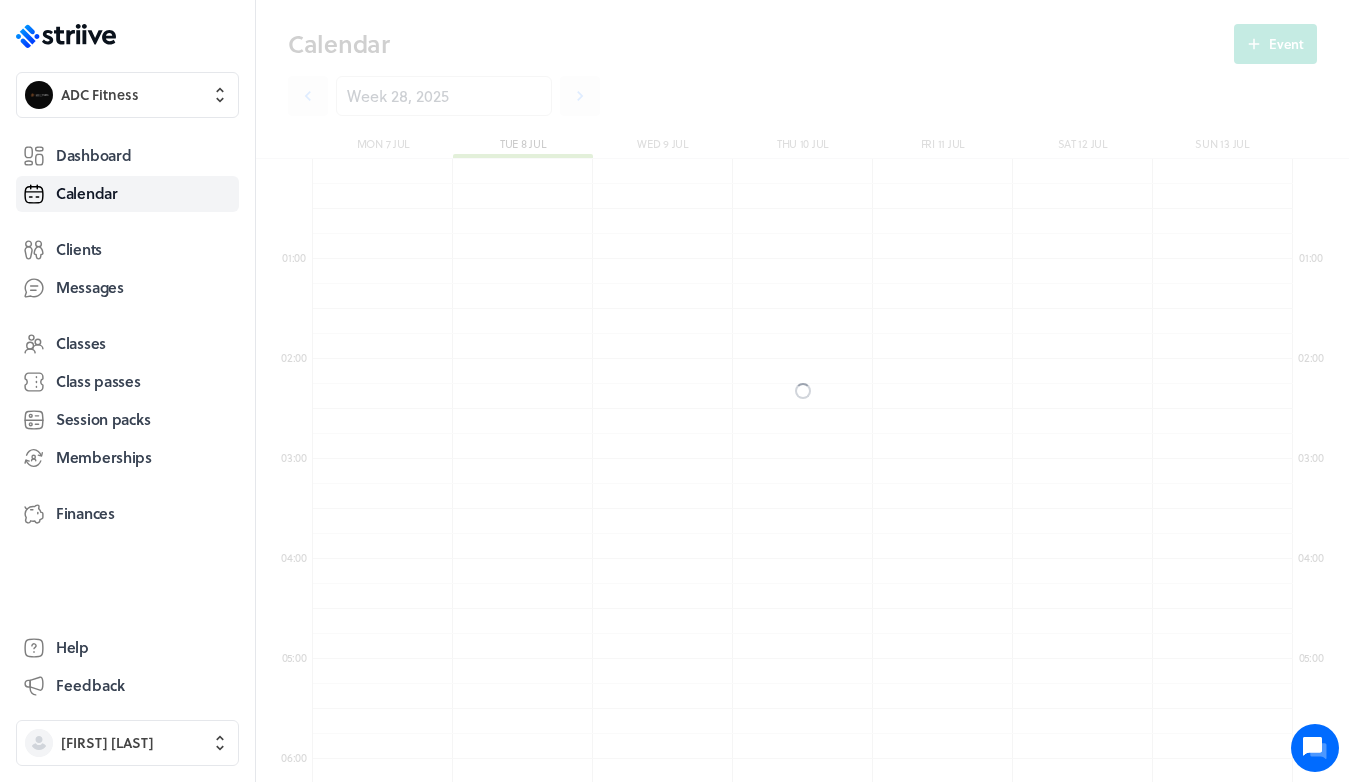 scroll, scrollTop: 850, scrollLeft: 0, axis: vertical 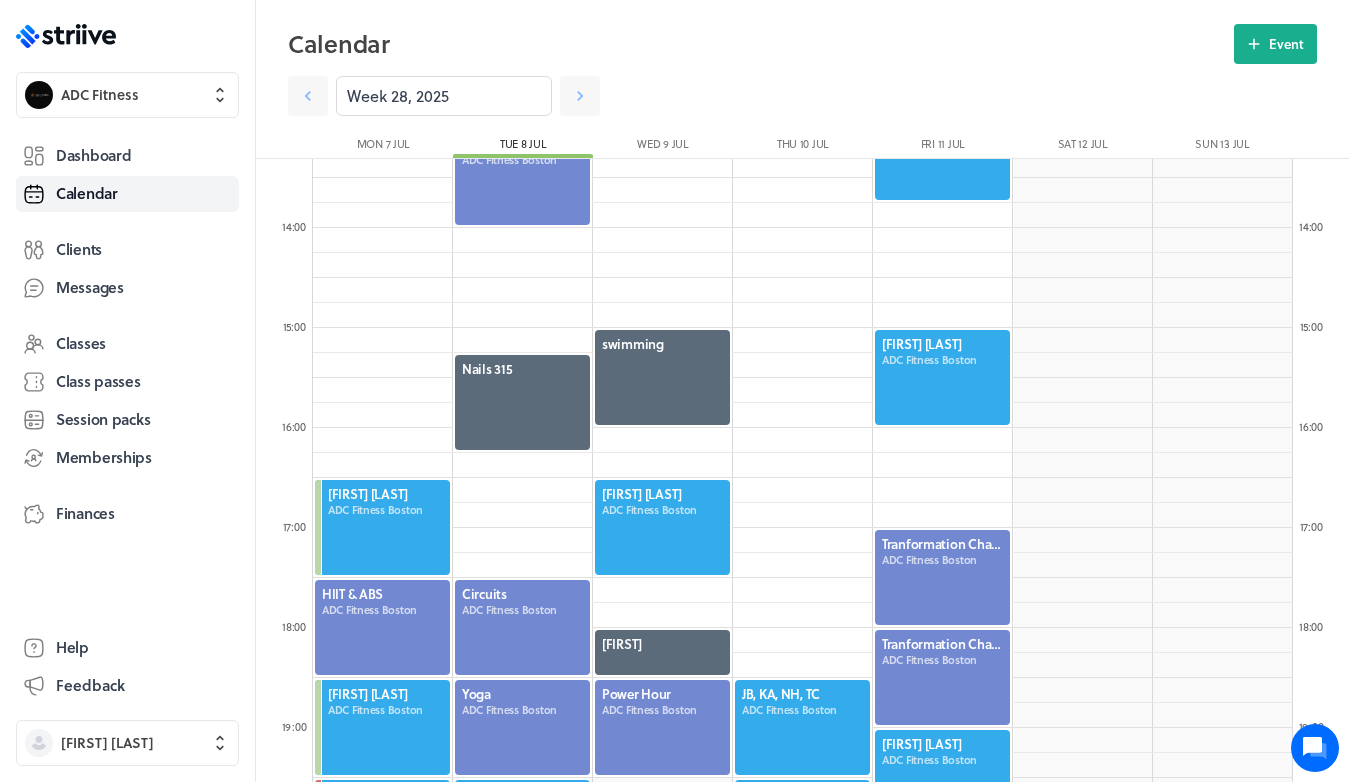 click at bounding box center [942, 577] 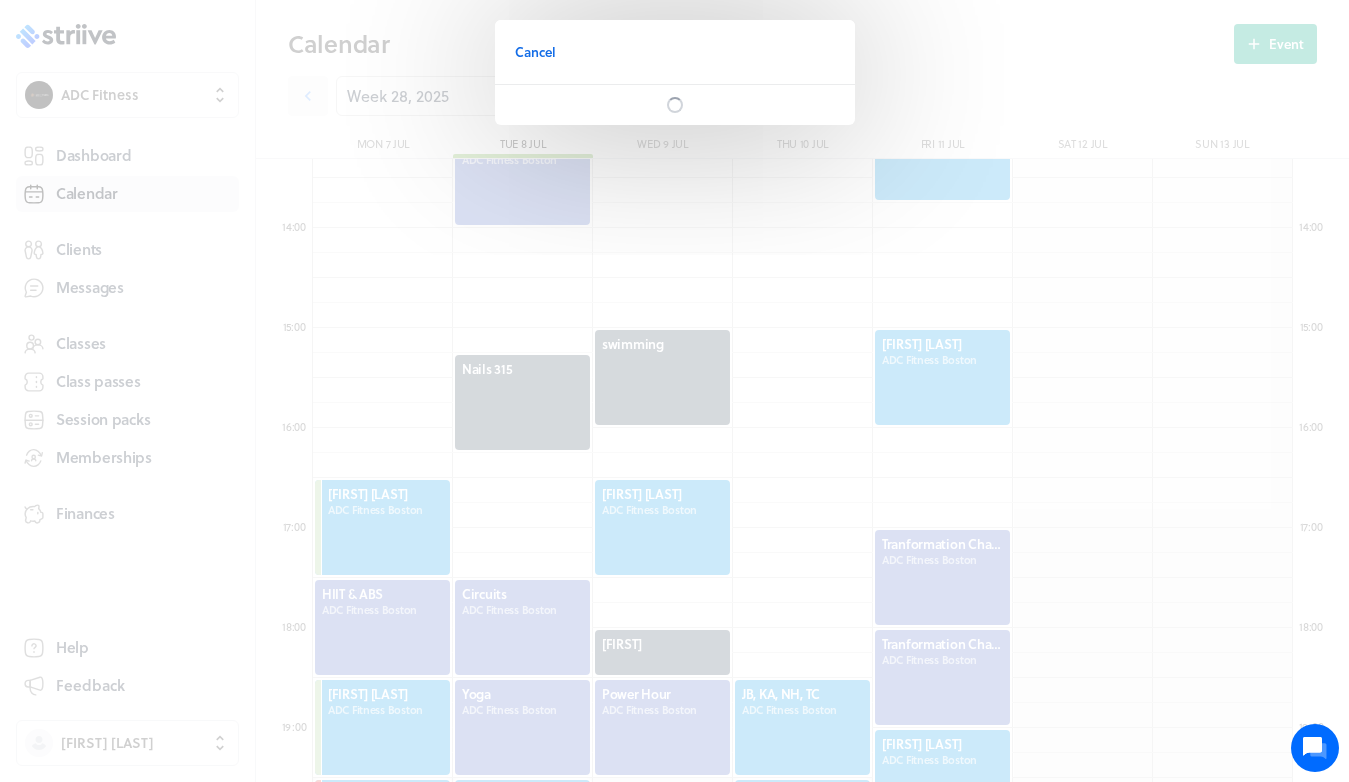 click on "Cancel" at bounding box center [674, 391] 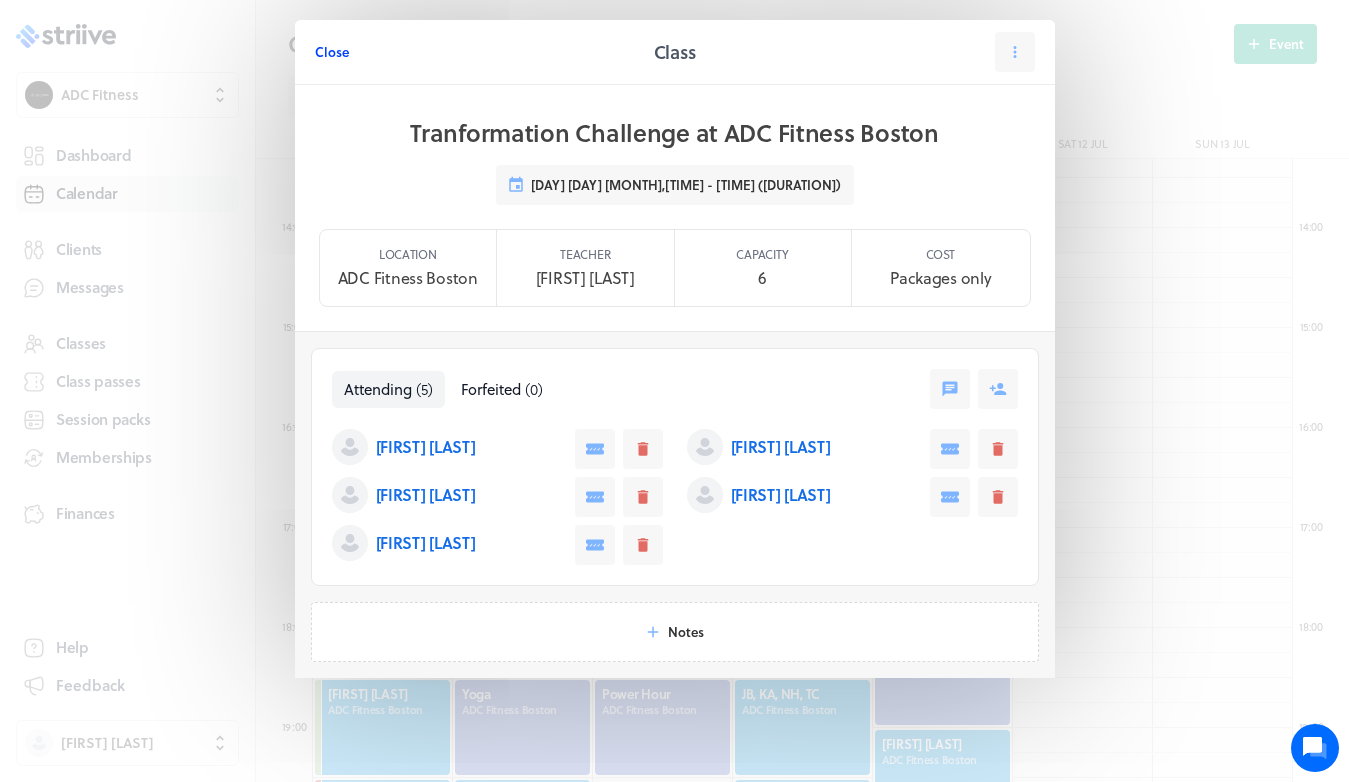 click on "Close" at bounding box center [332, 52] 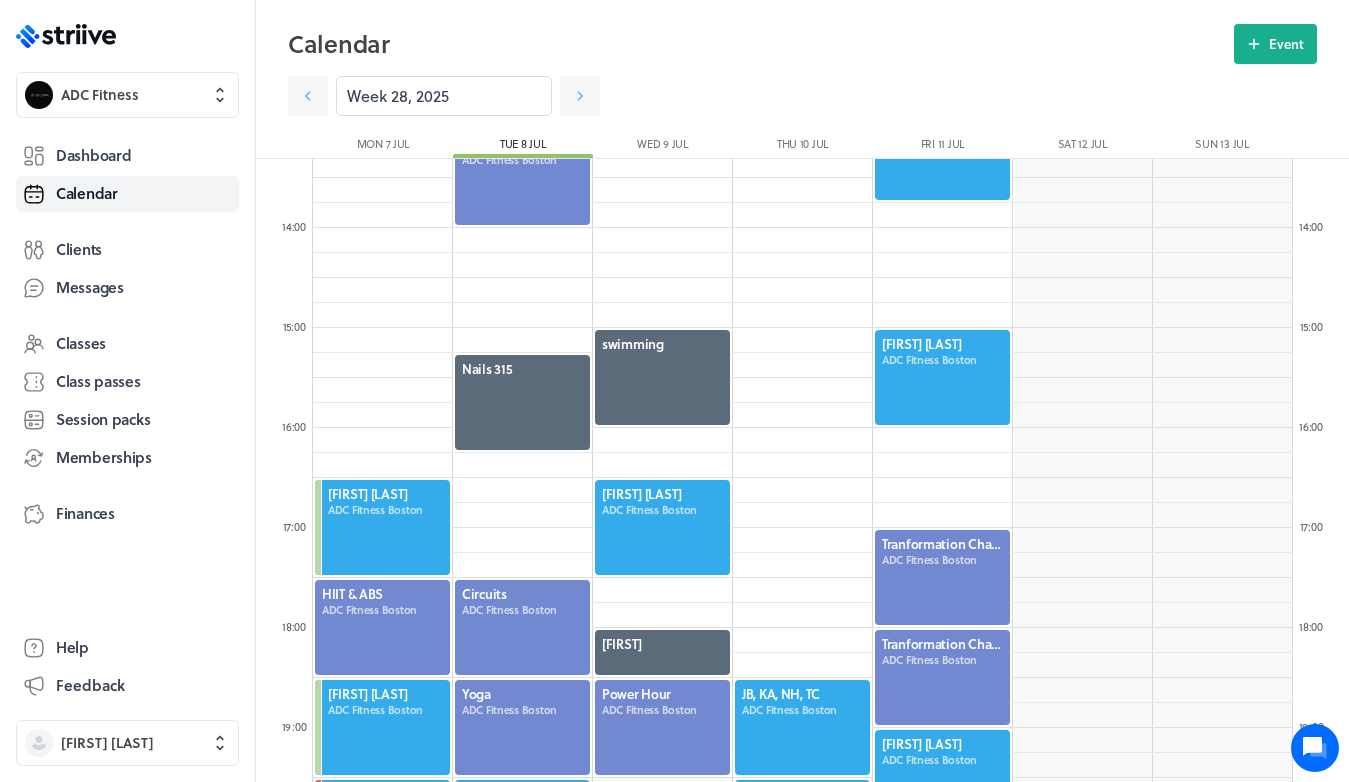 click at bounding box center (942, 677) 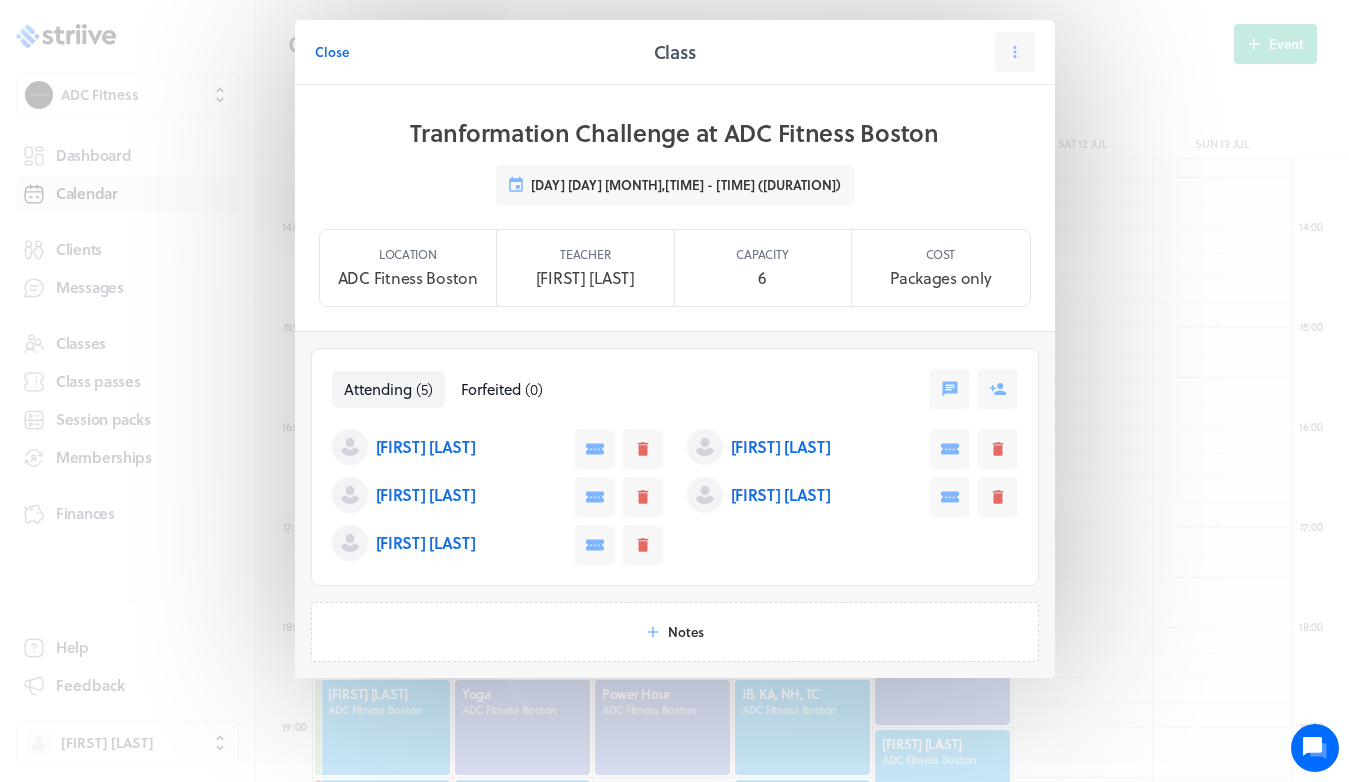 click on "[FIRST] [LAST]" at bounding box center [426, 447] 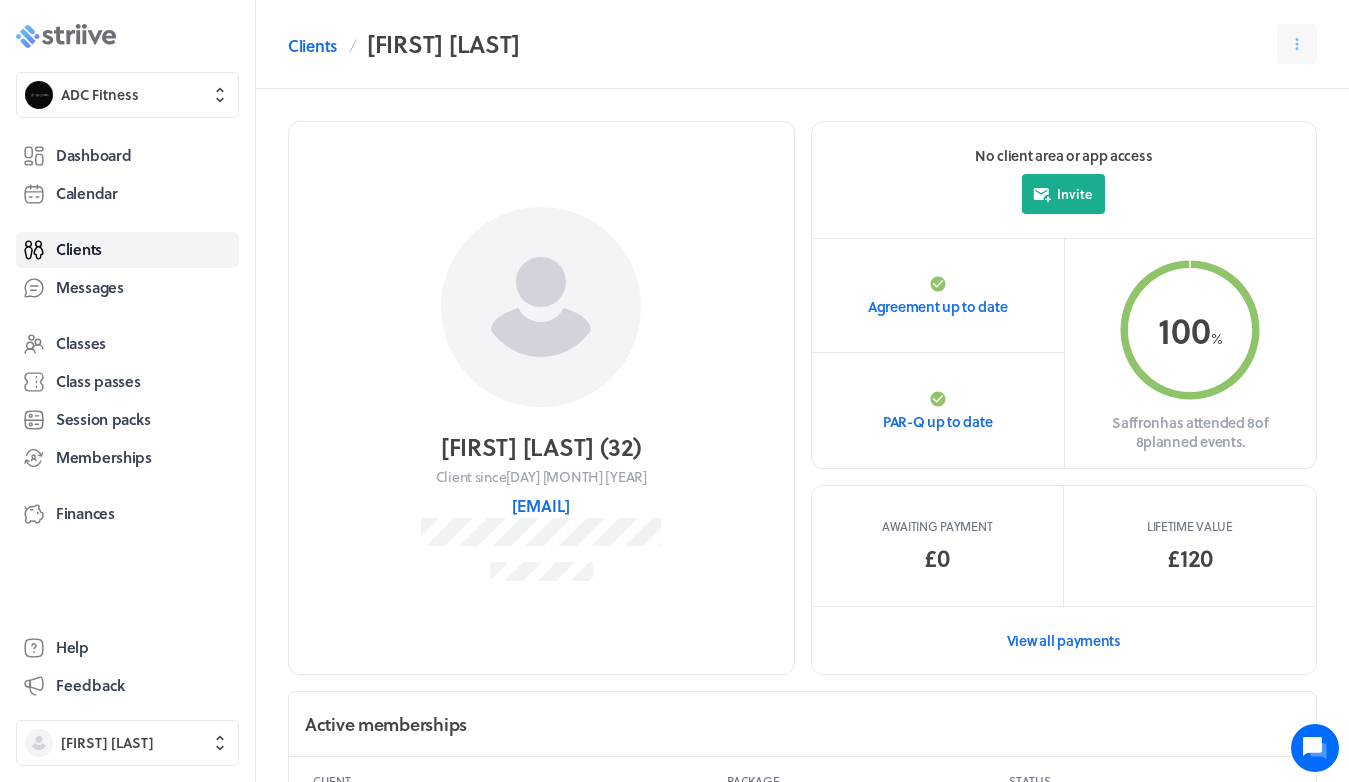 click at bounding box center (95, 37) 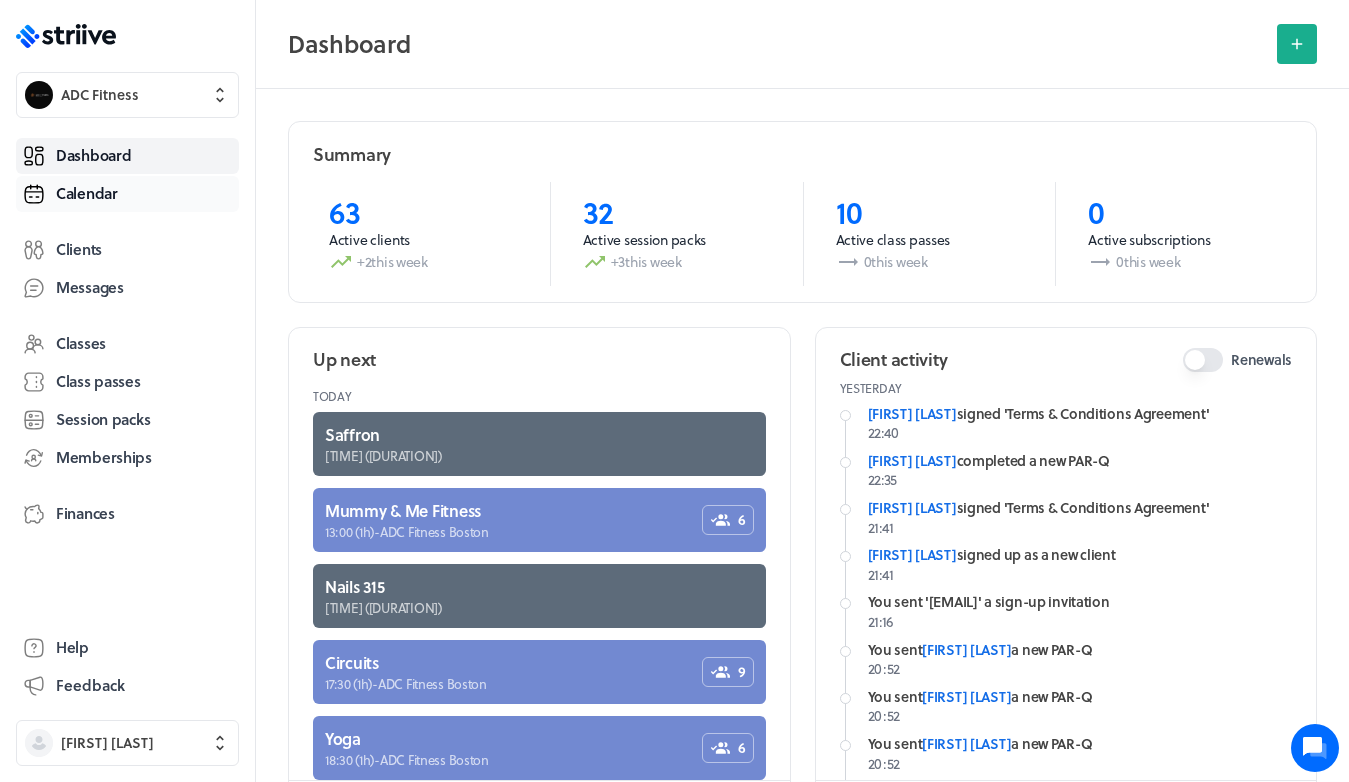 click on "Calendar" at bounding box center [87, 193] 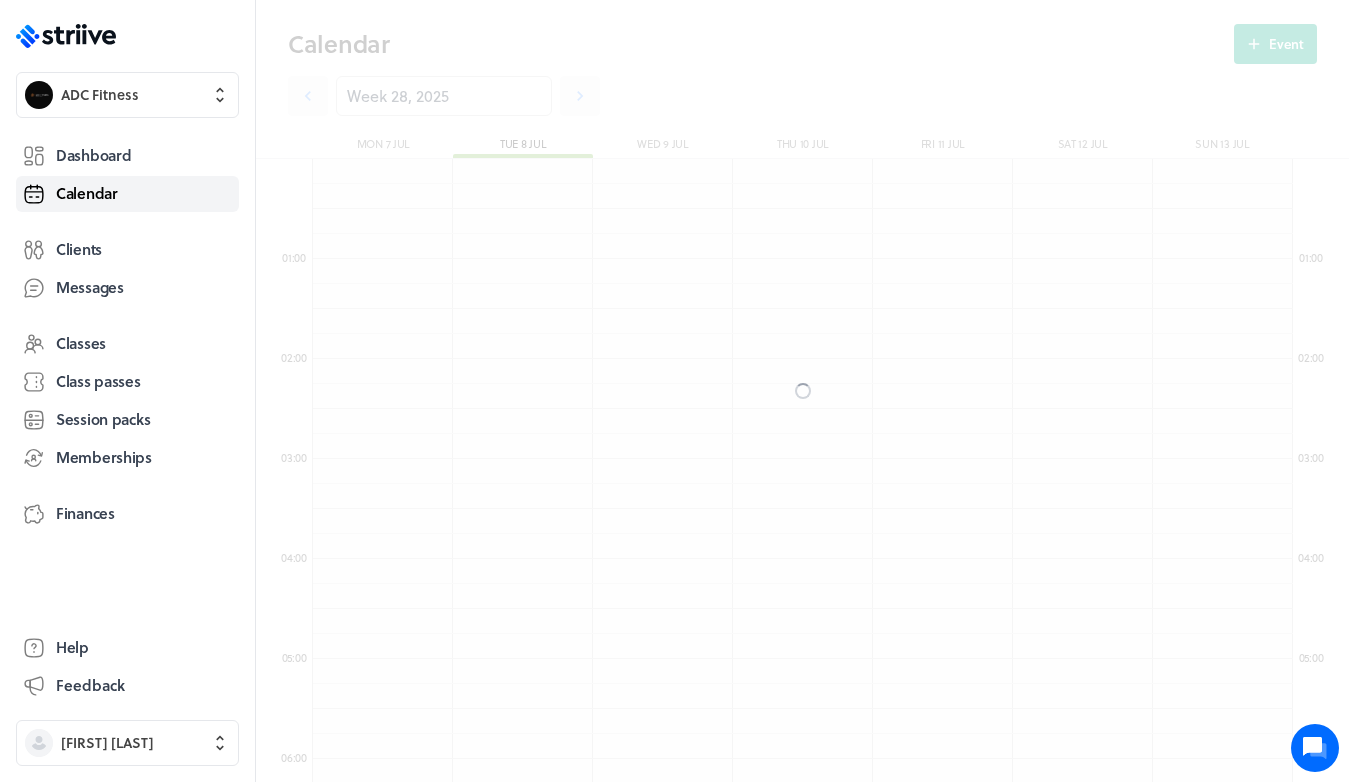scroll, scrollTop: 850, scrollLeft: 0, axis: vertical 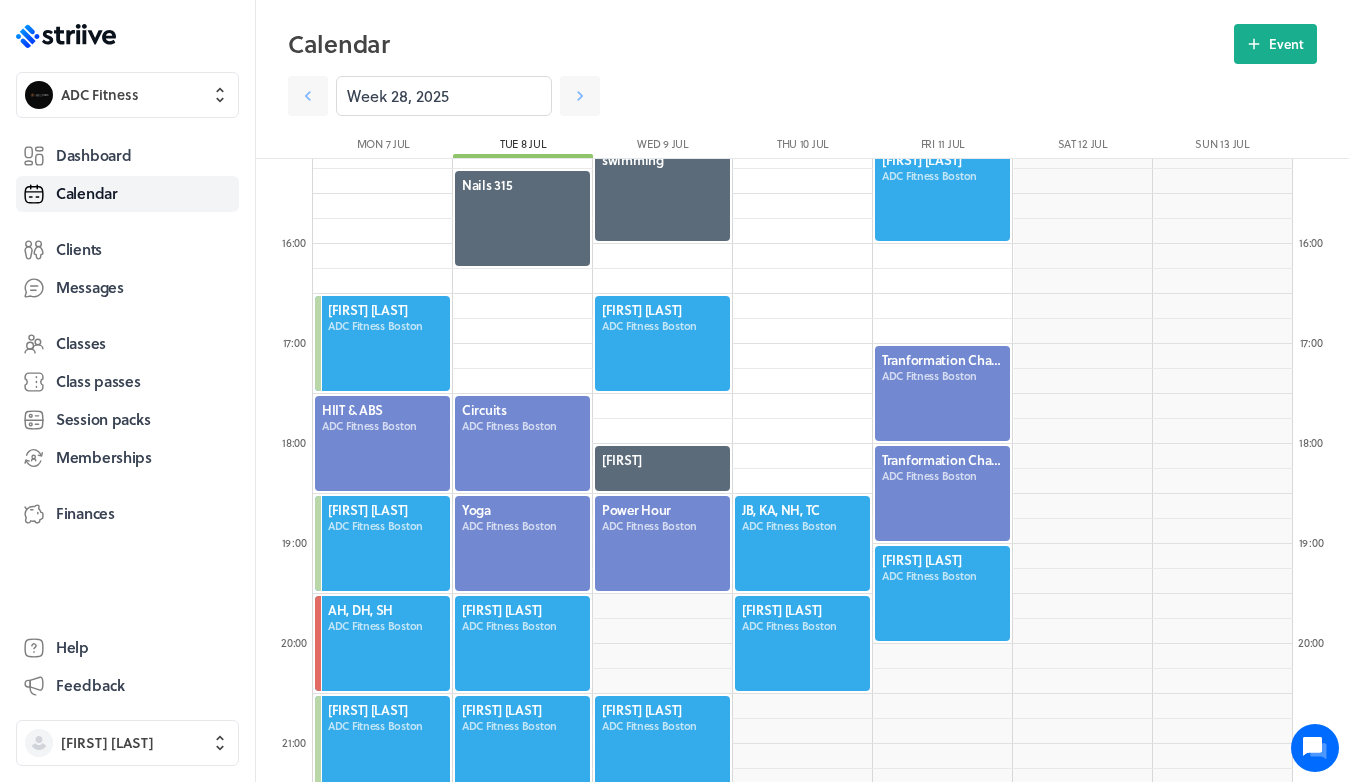 click at bounding box center (522, 443) 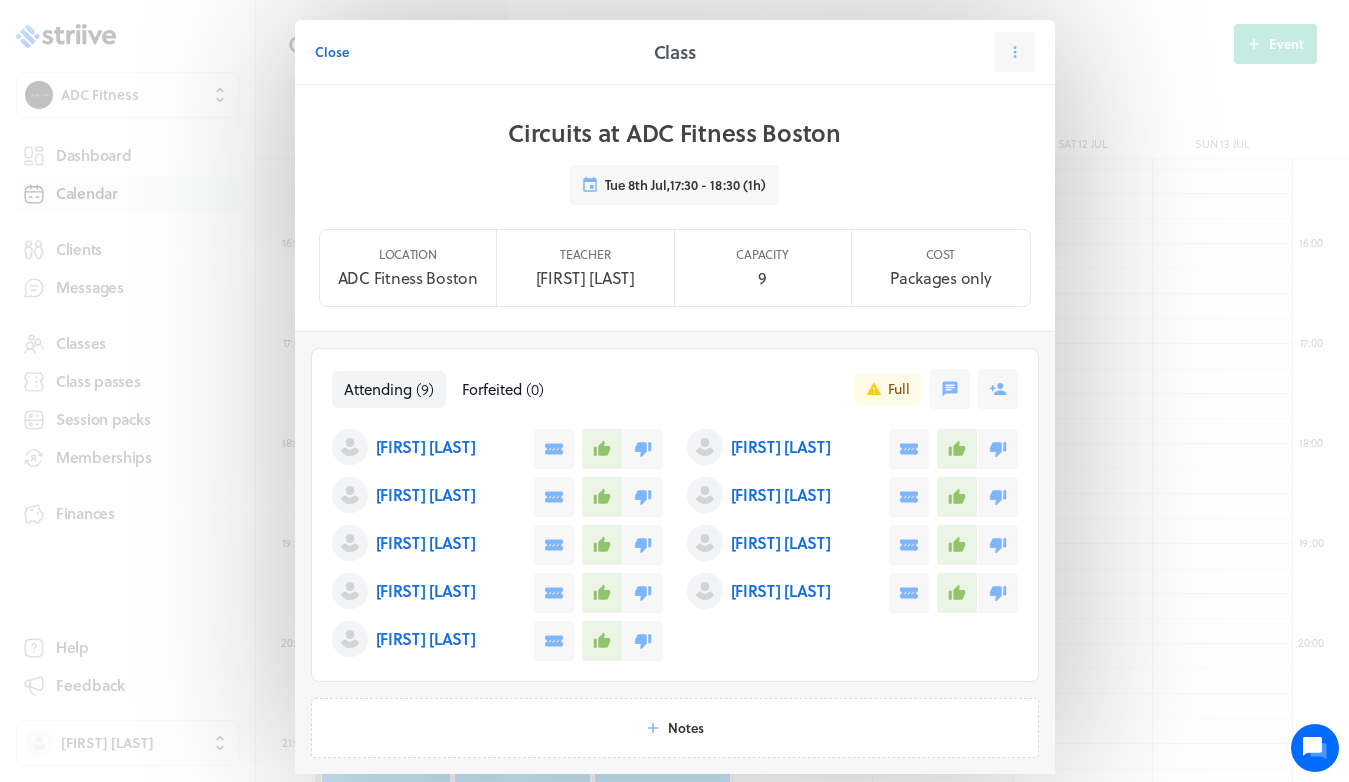click on "[FIRST] [LAST]" at bounding box center [426, 447] 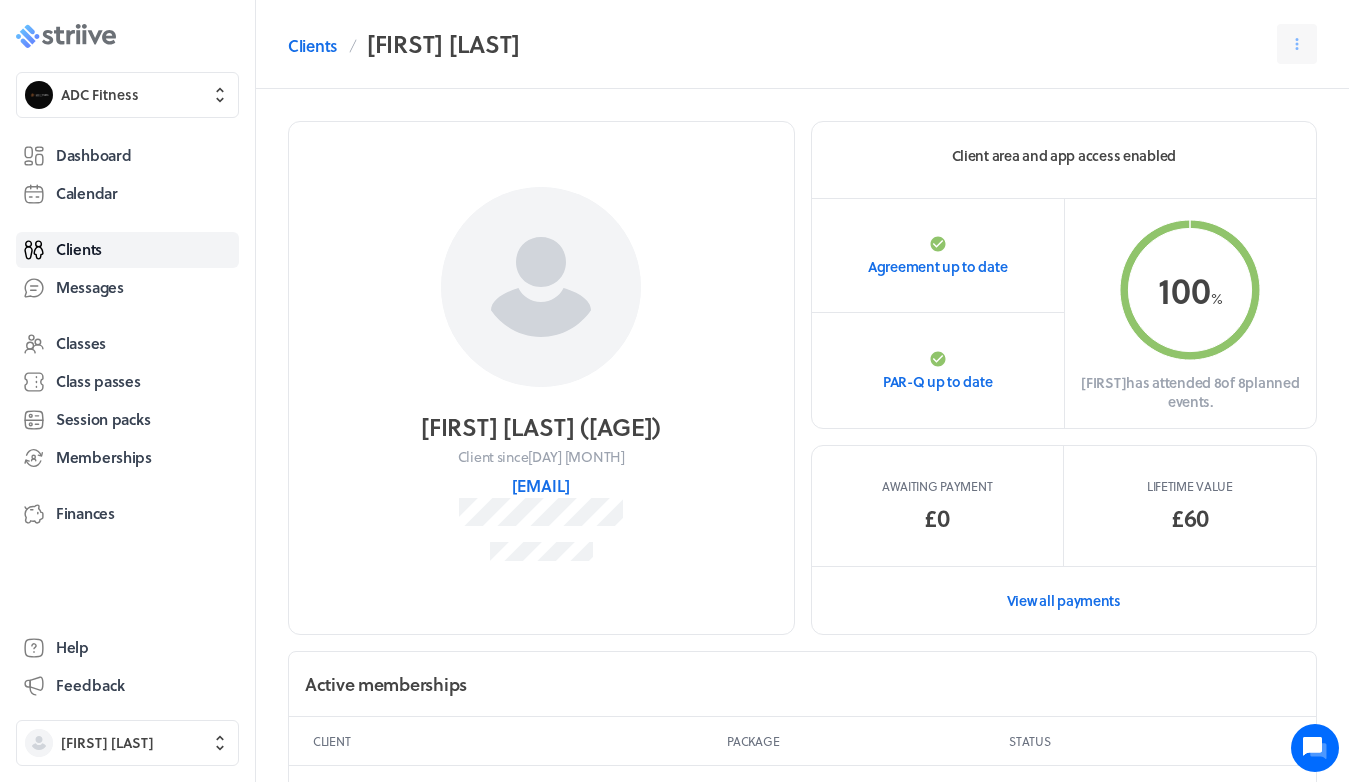 click at bounding box center [70, 37] 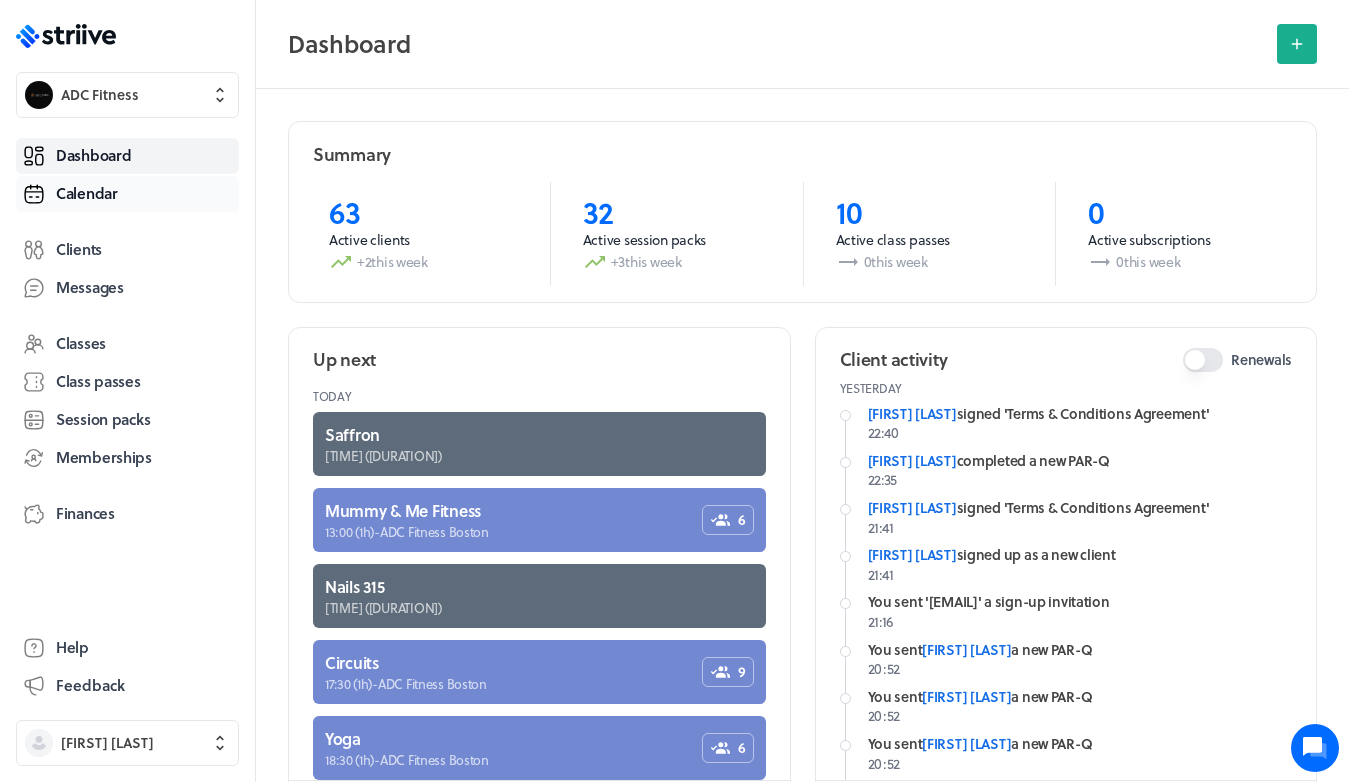click on "Calendar" at bounding box center [127, 194] 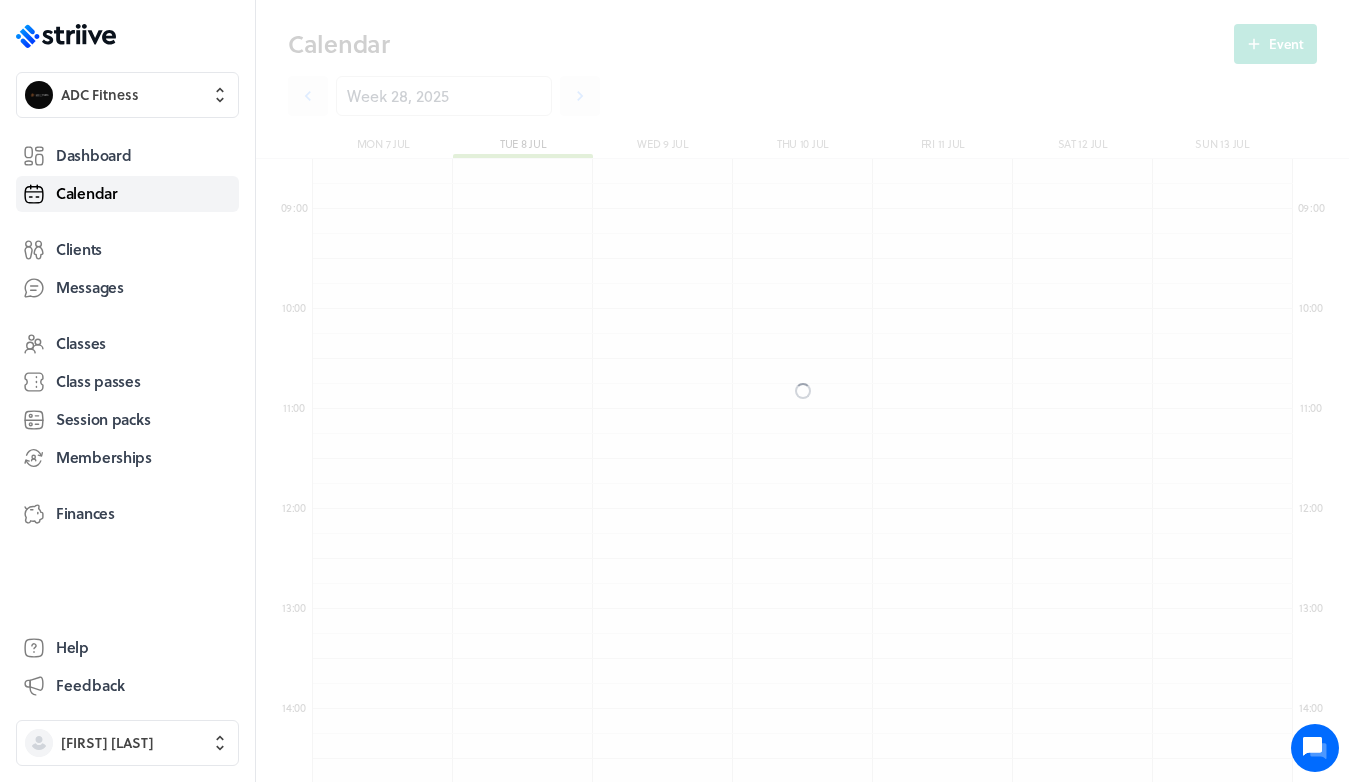 scroll, scrollTop: 10, scrollLeft: 11, axis: both 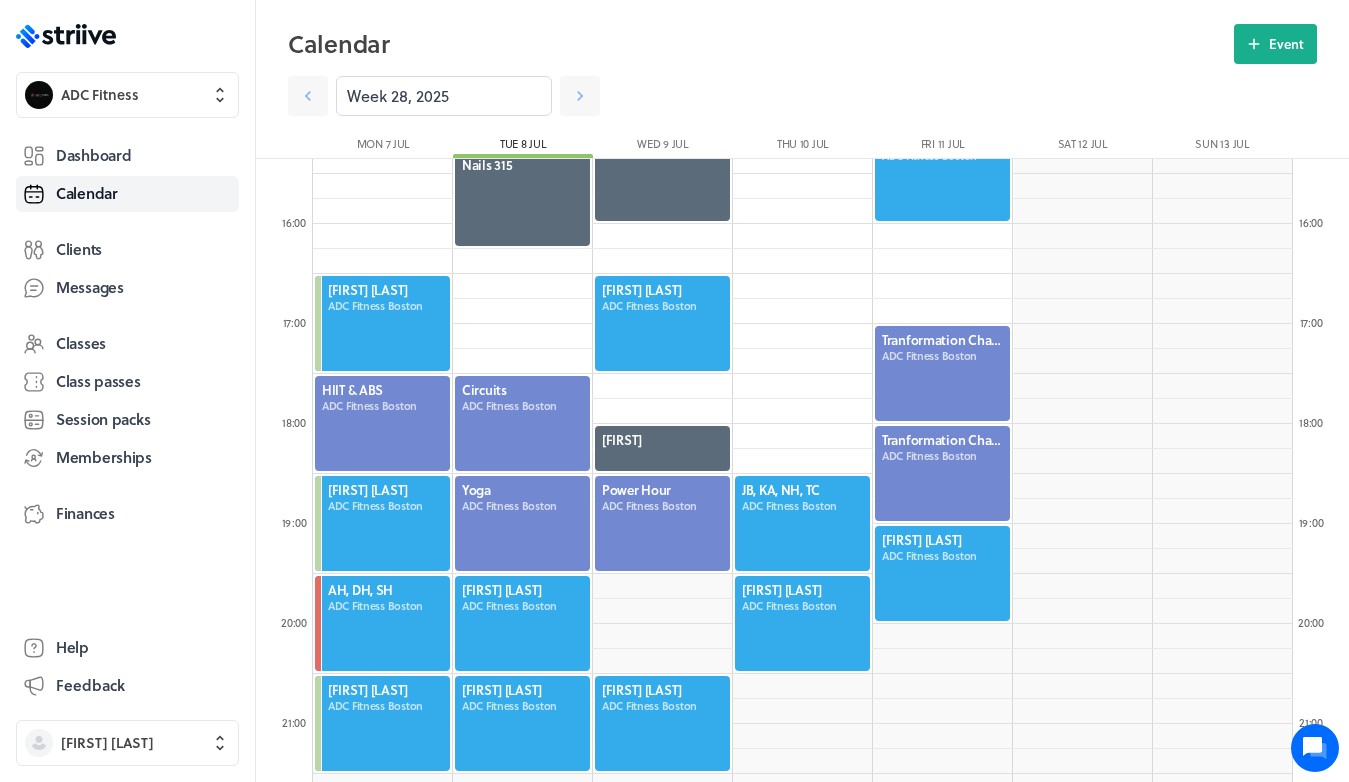 click at bounding box center (382, 423) 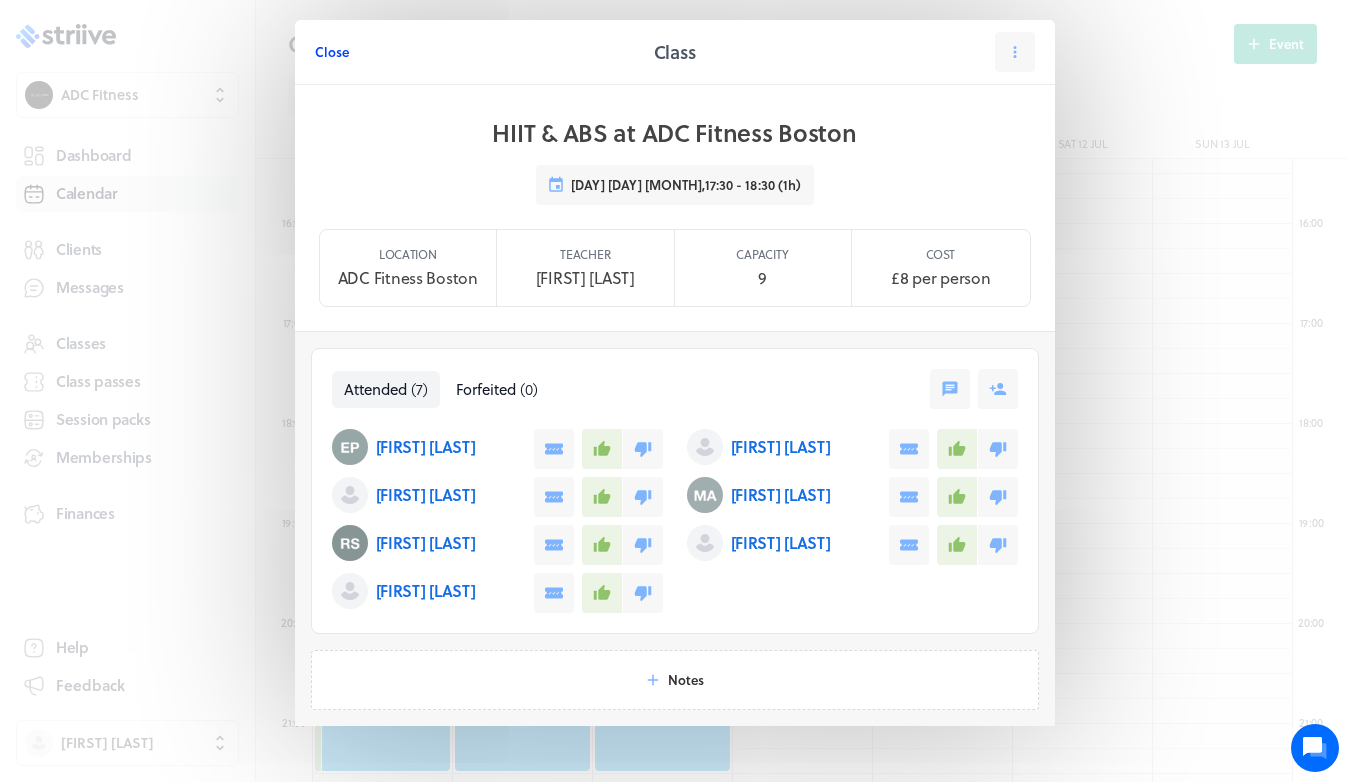 click on "Close" at bounding box center (332, 52) 